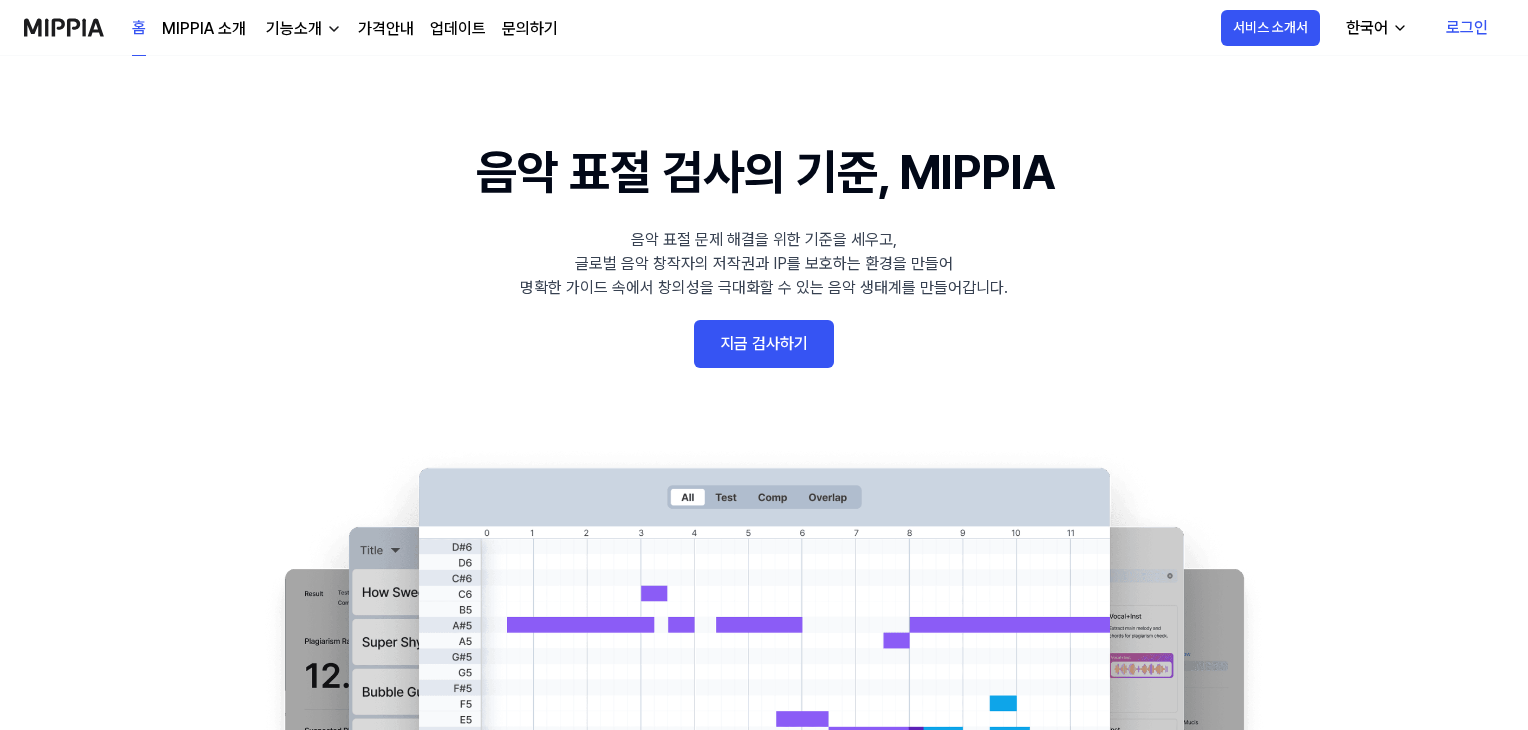 scroll, scrollTop: 0, scrollLeft: 0, axis: both 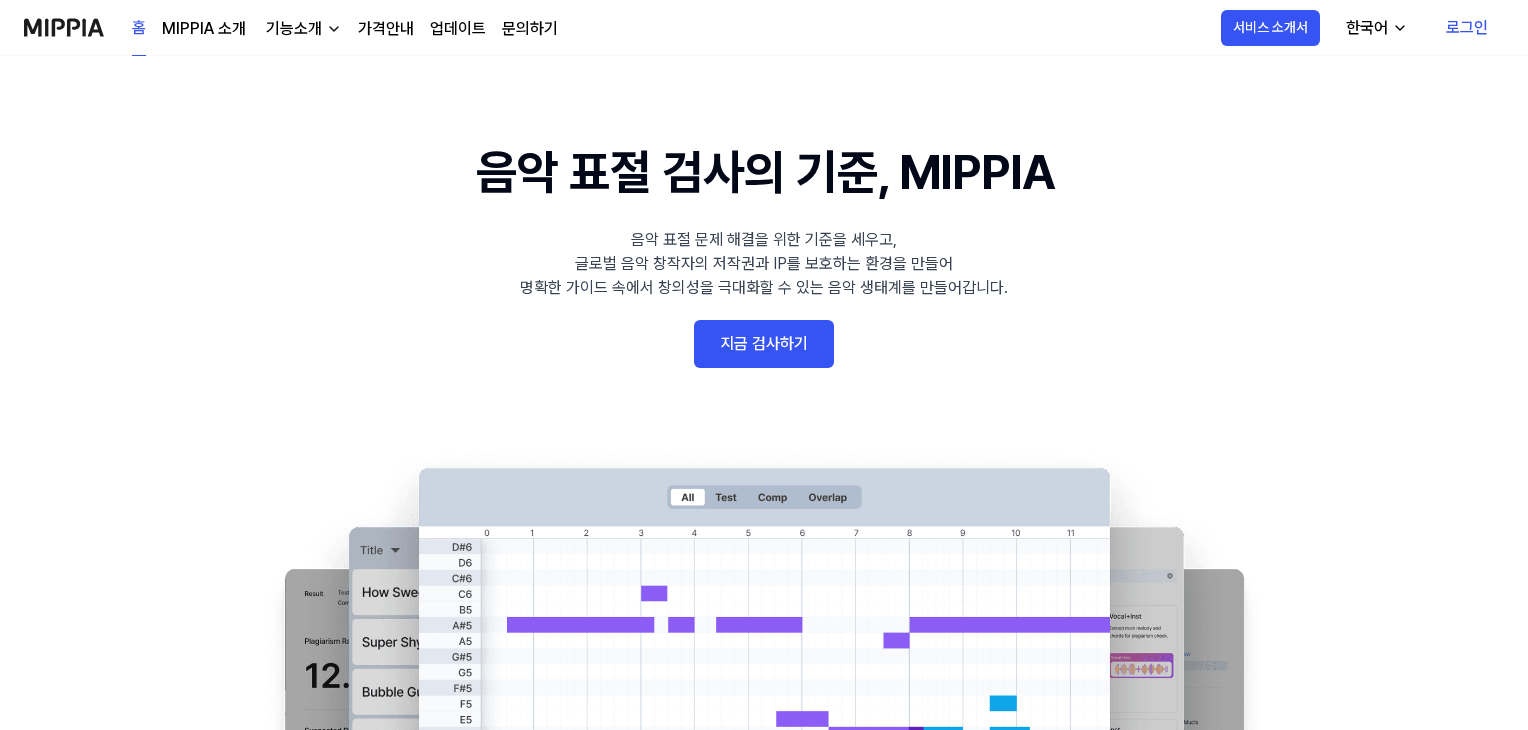 click on "지금 검사하기" at bounding box center (764, 344) 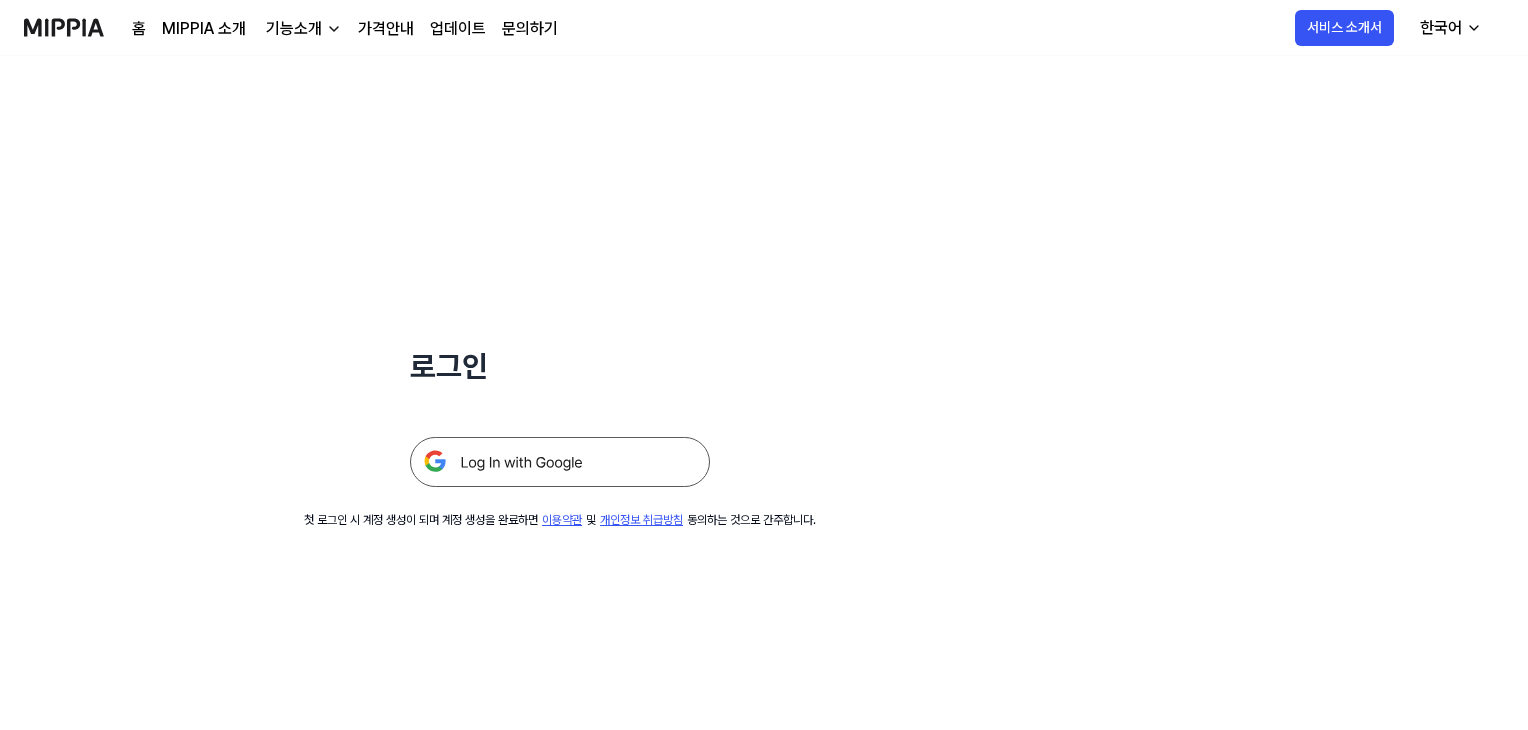 click at bounding box center [560, 462] 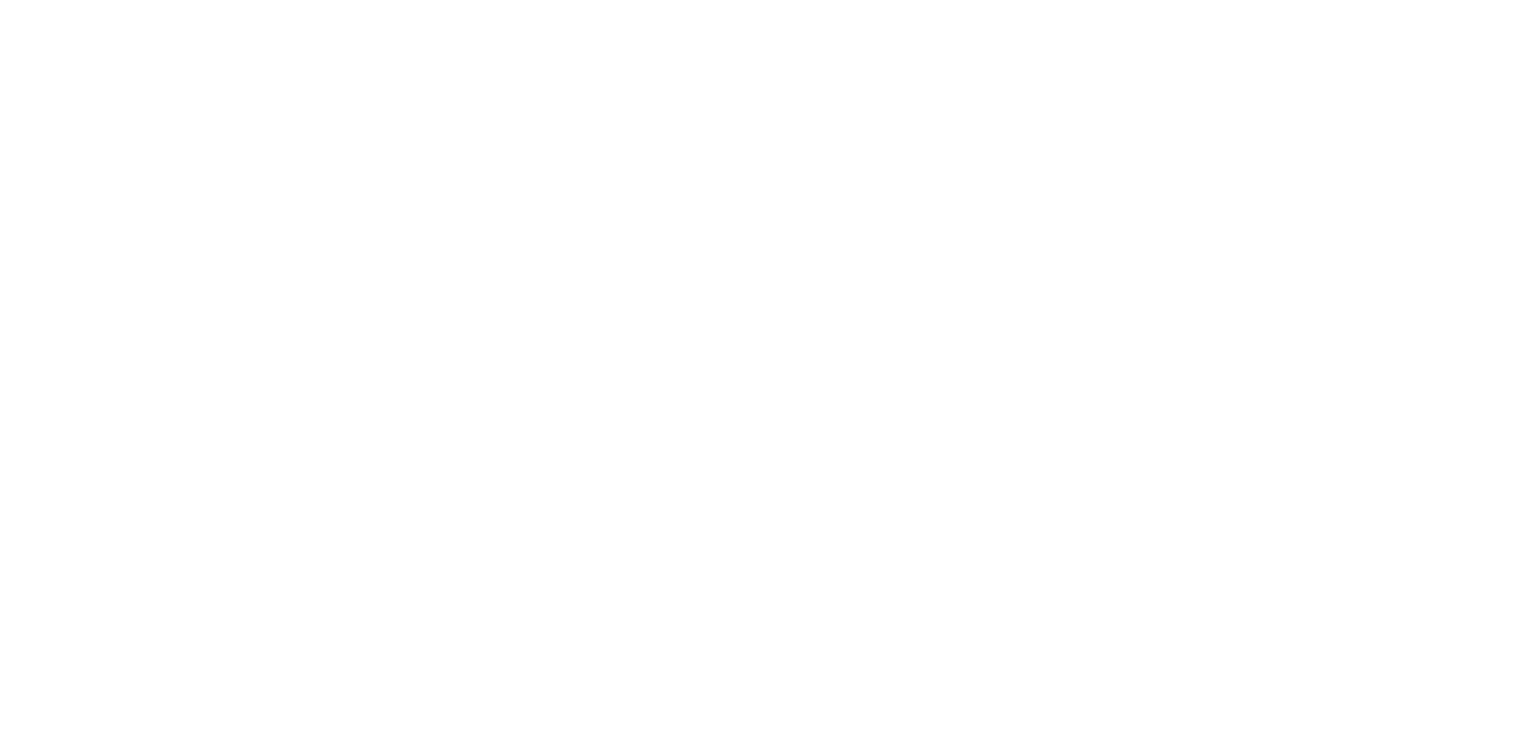 scroll, scrollTop: 0, scrollLeft: 0, axis: both 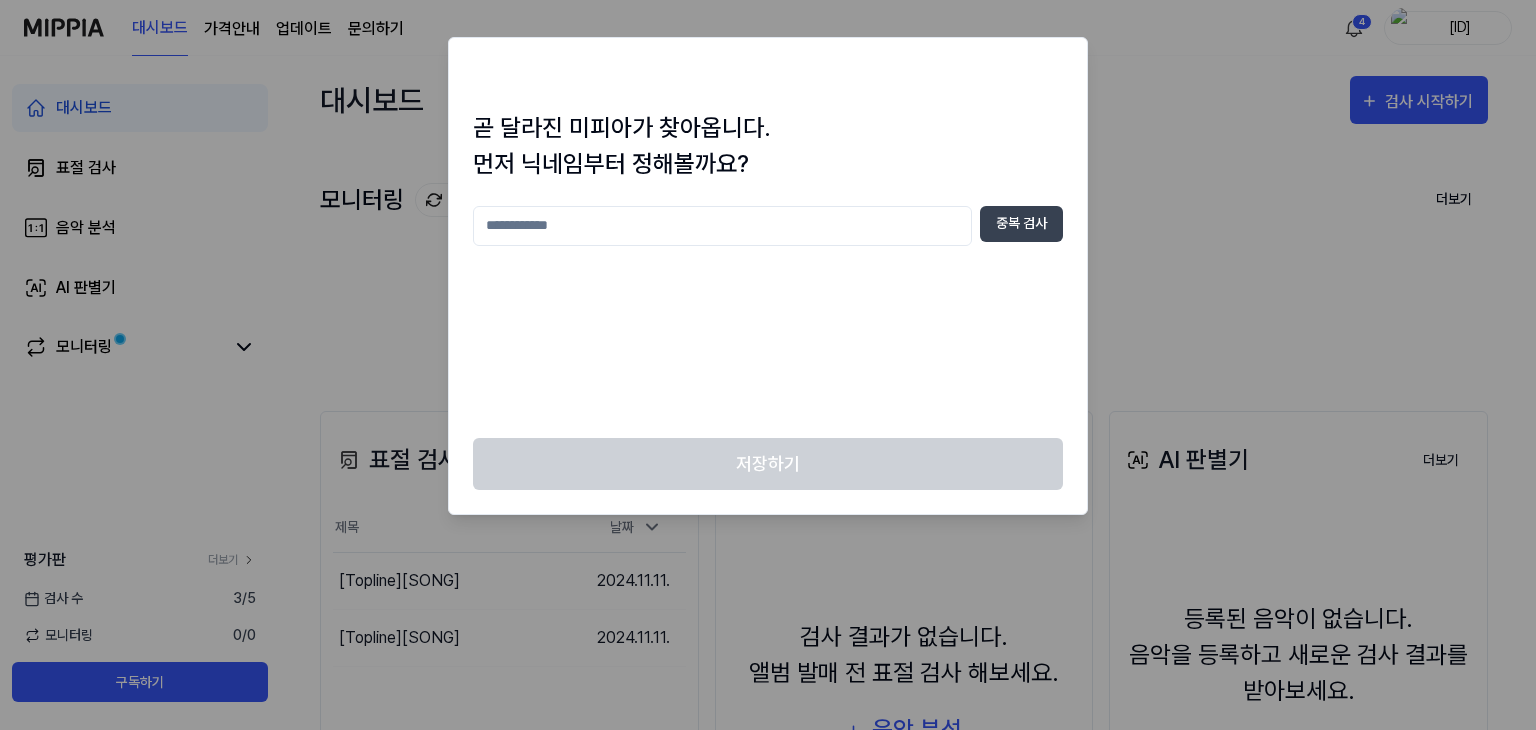 click at bounding box center [722, 226] 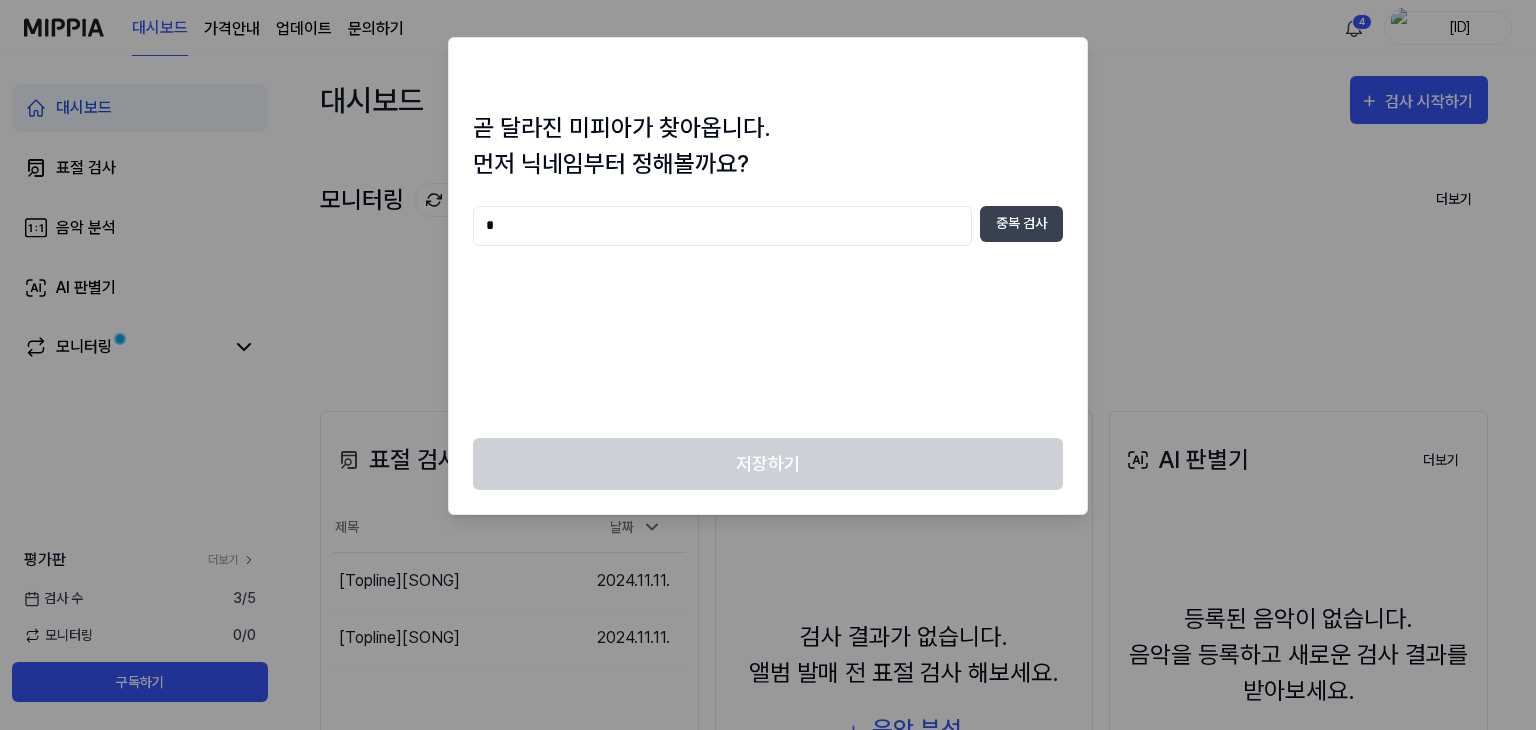type on "*" 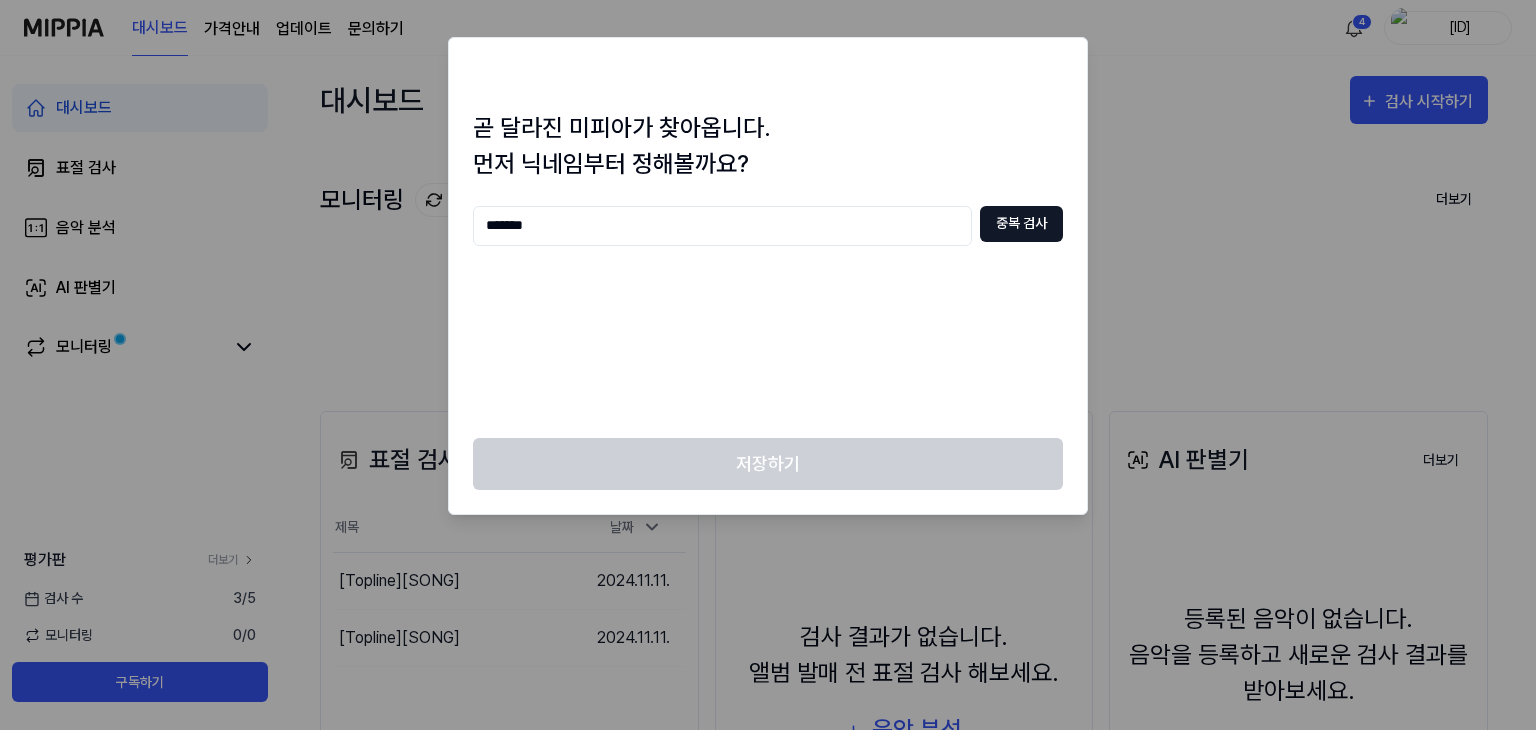 type on "*******" 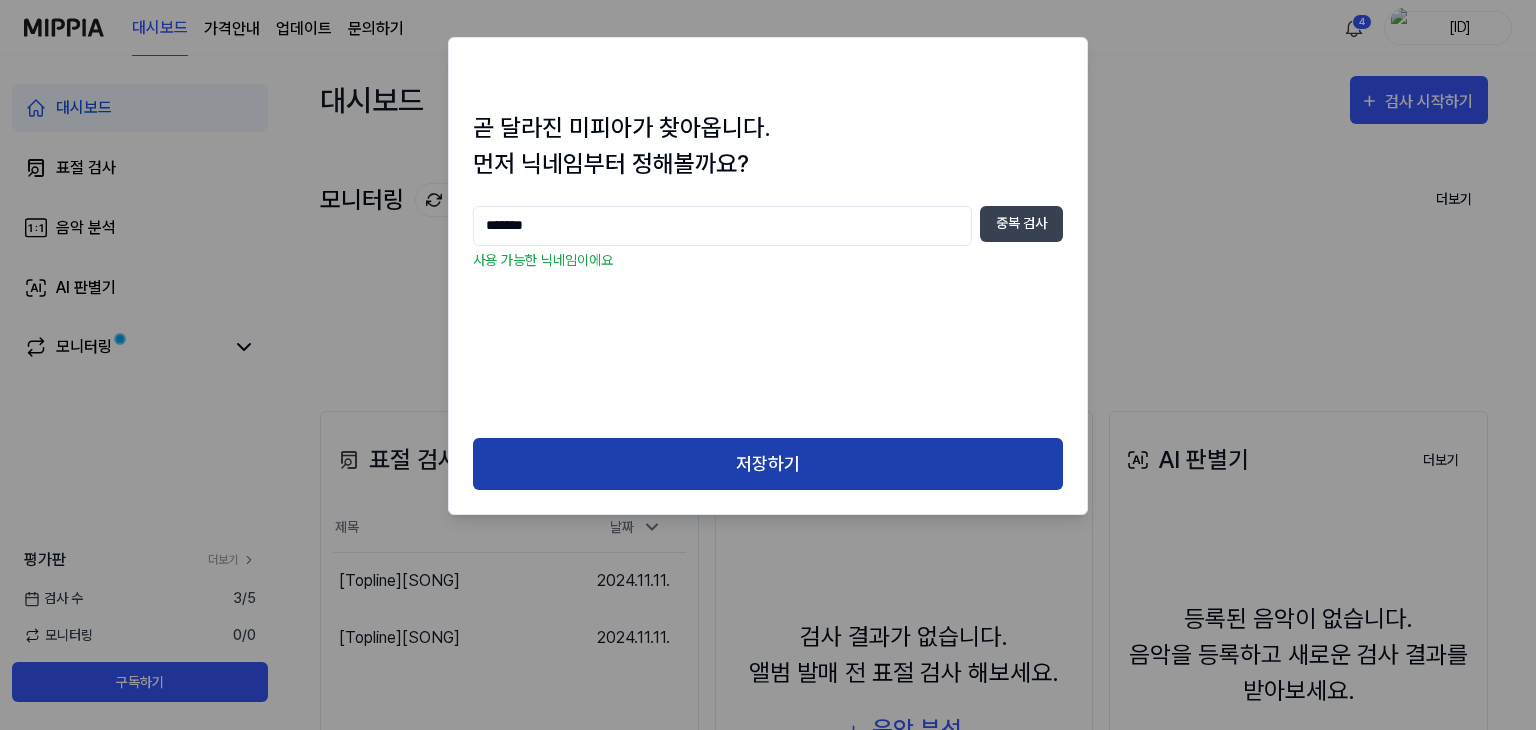 click on "저장하기" at bounding box center (768, 464) 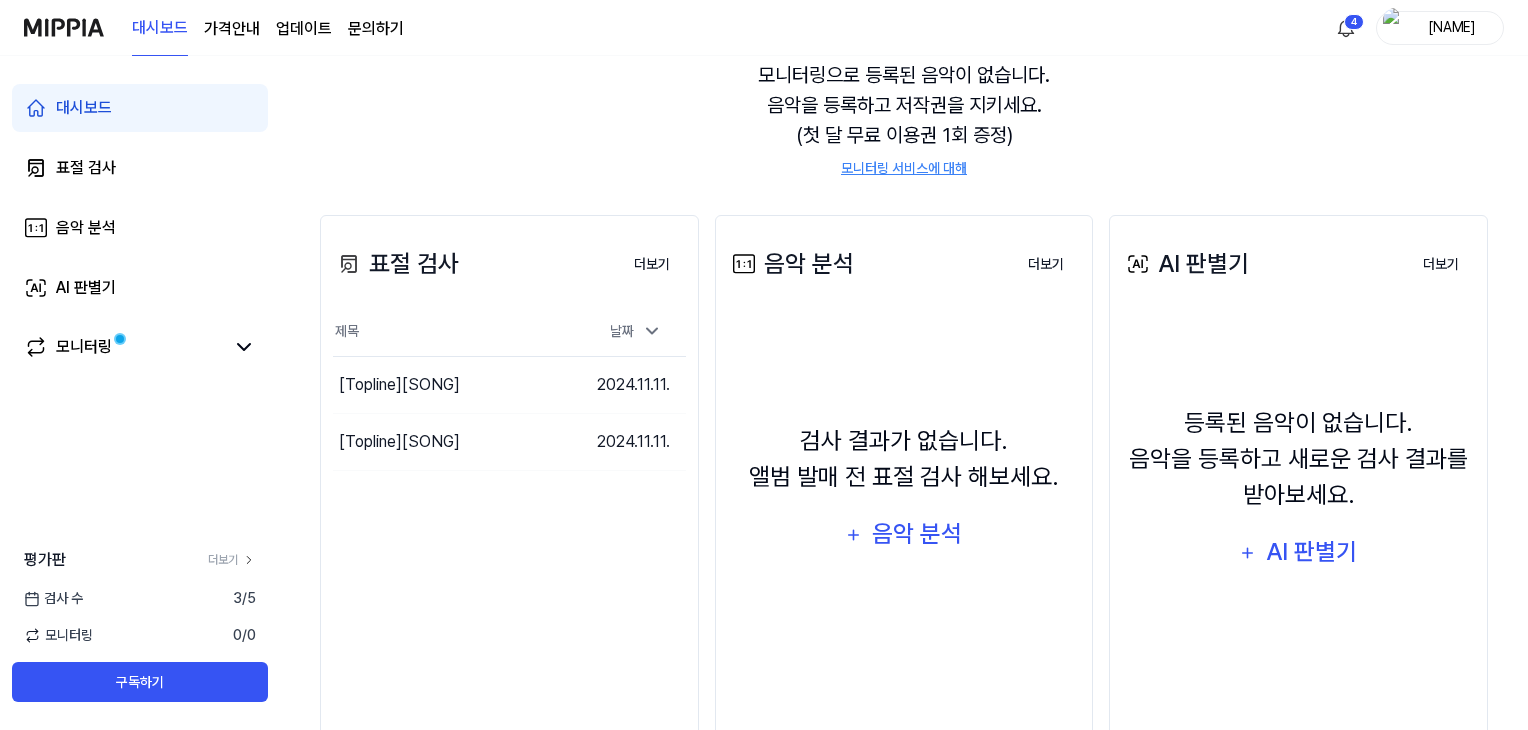 scroll, scrollTop: 200, scrollLeft: 0, axis: vertical 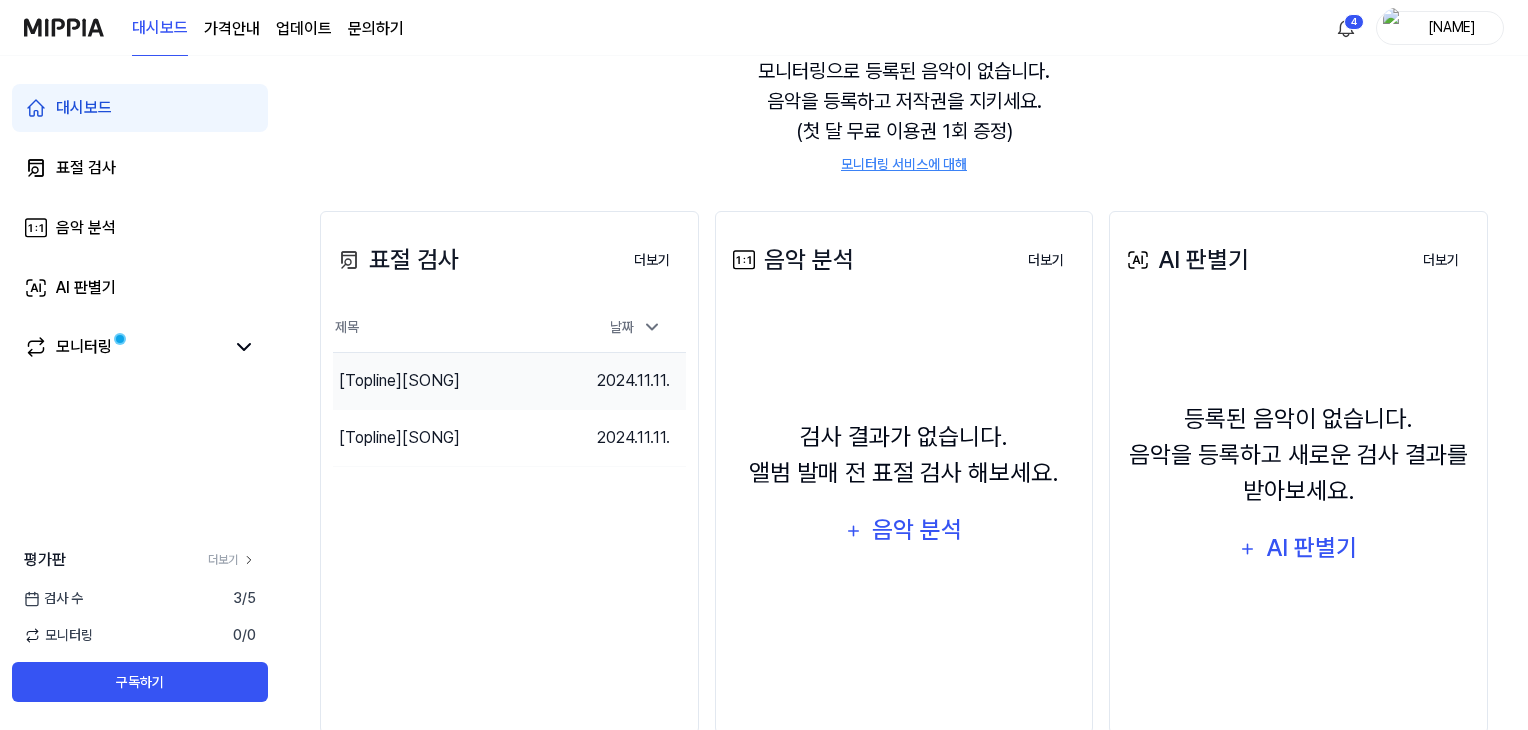 click on "[Topline] Peaceful Countryside" at bounding box center (399, 381) 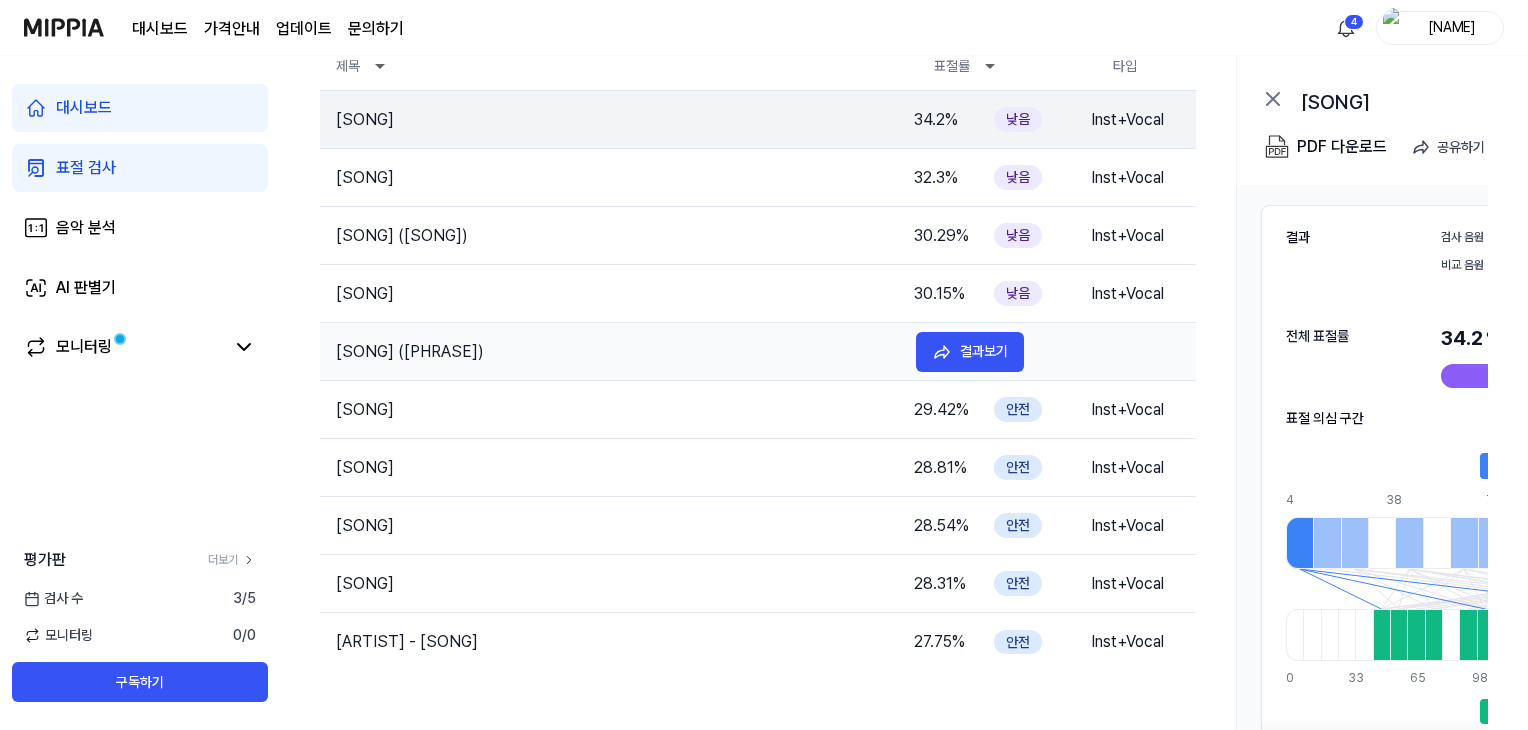 scroll, scrollTop: 0, scrollLeft: 0, axis: both 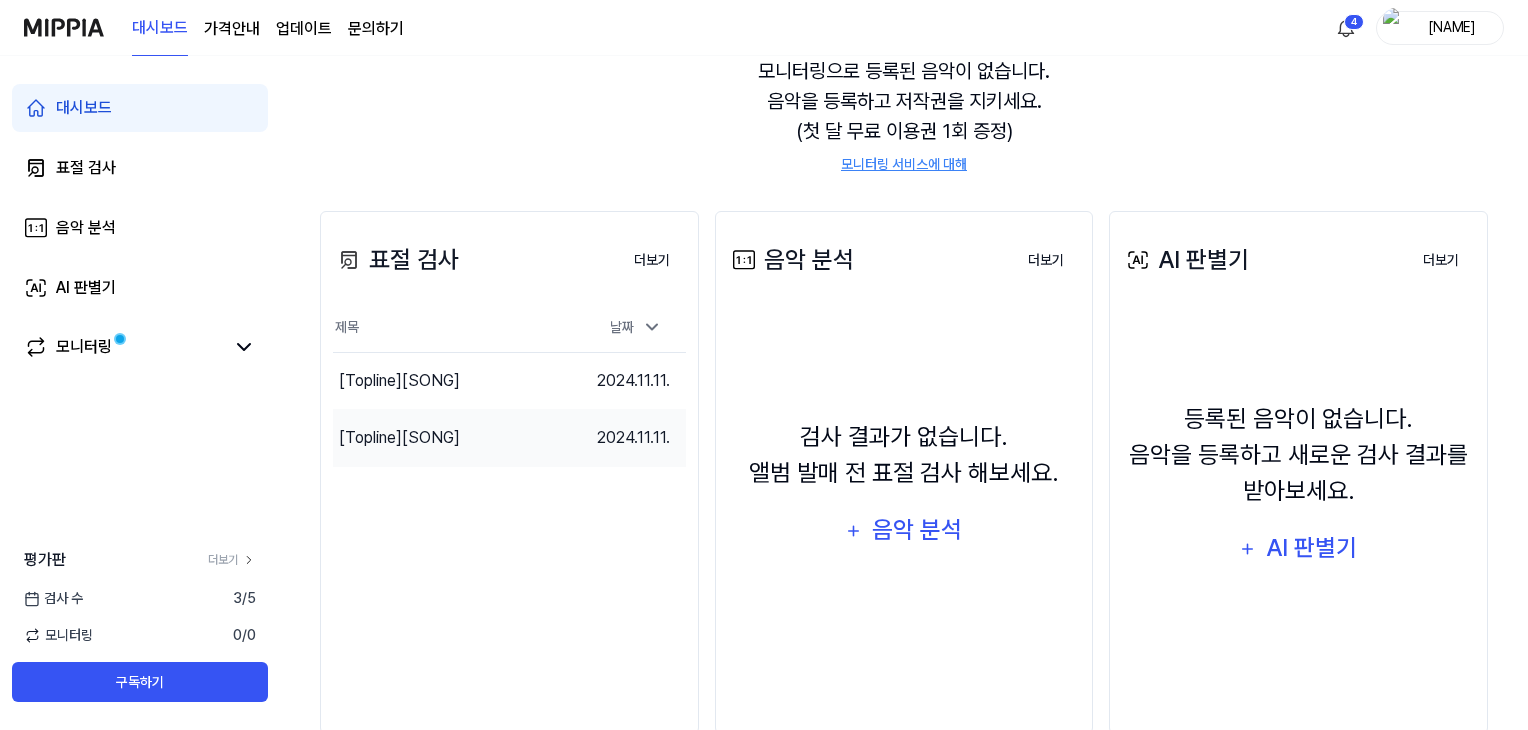 click on "[Topline] Party time(Vip mix)" at bounding box center (399, 438) 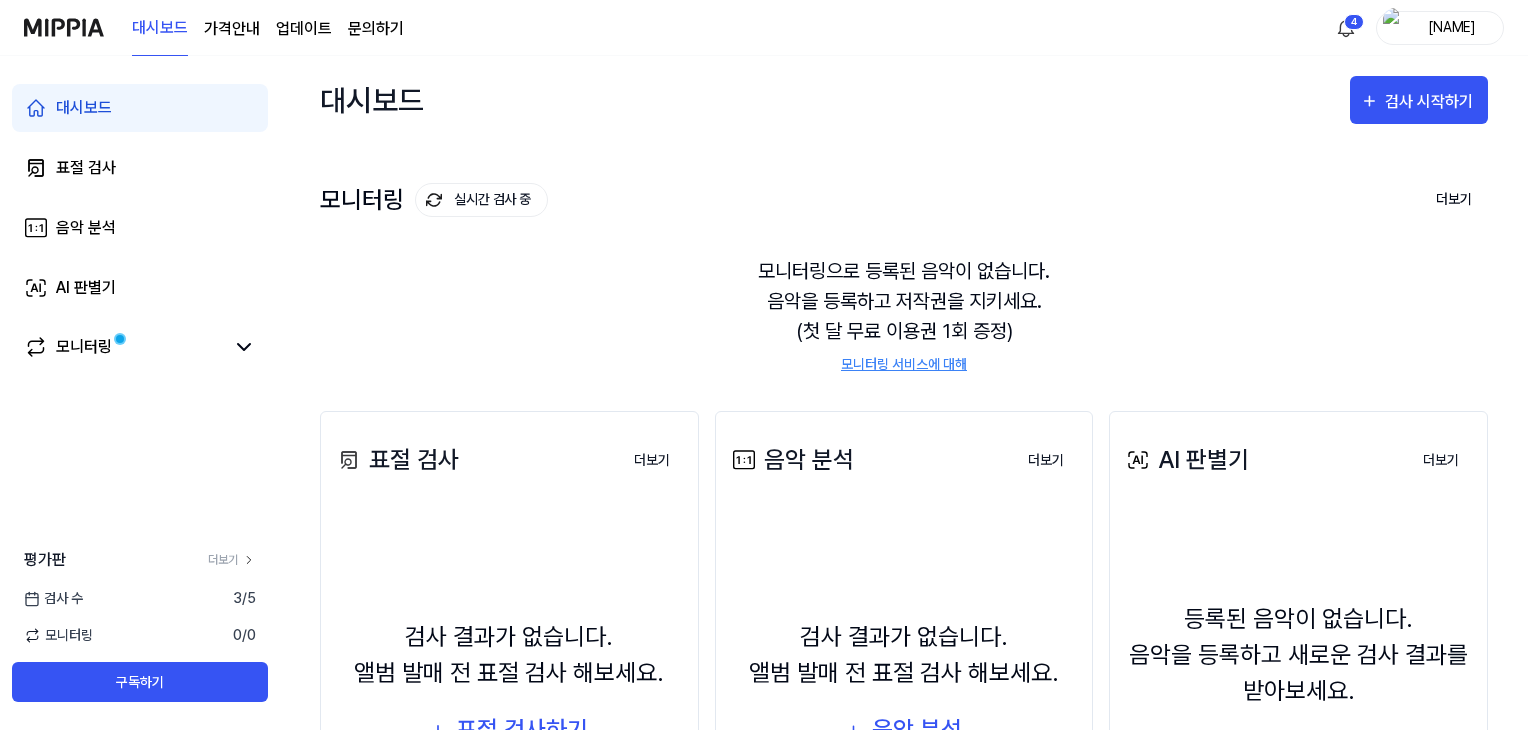 scroll, scrollTop: 200, scrollLeft: 0, axis: vertical 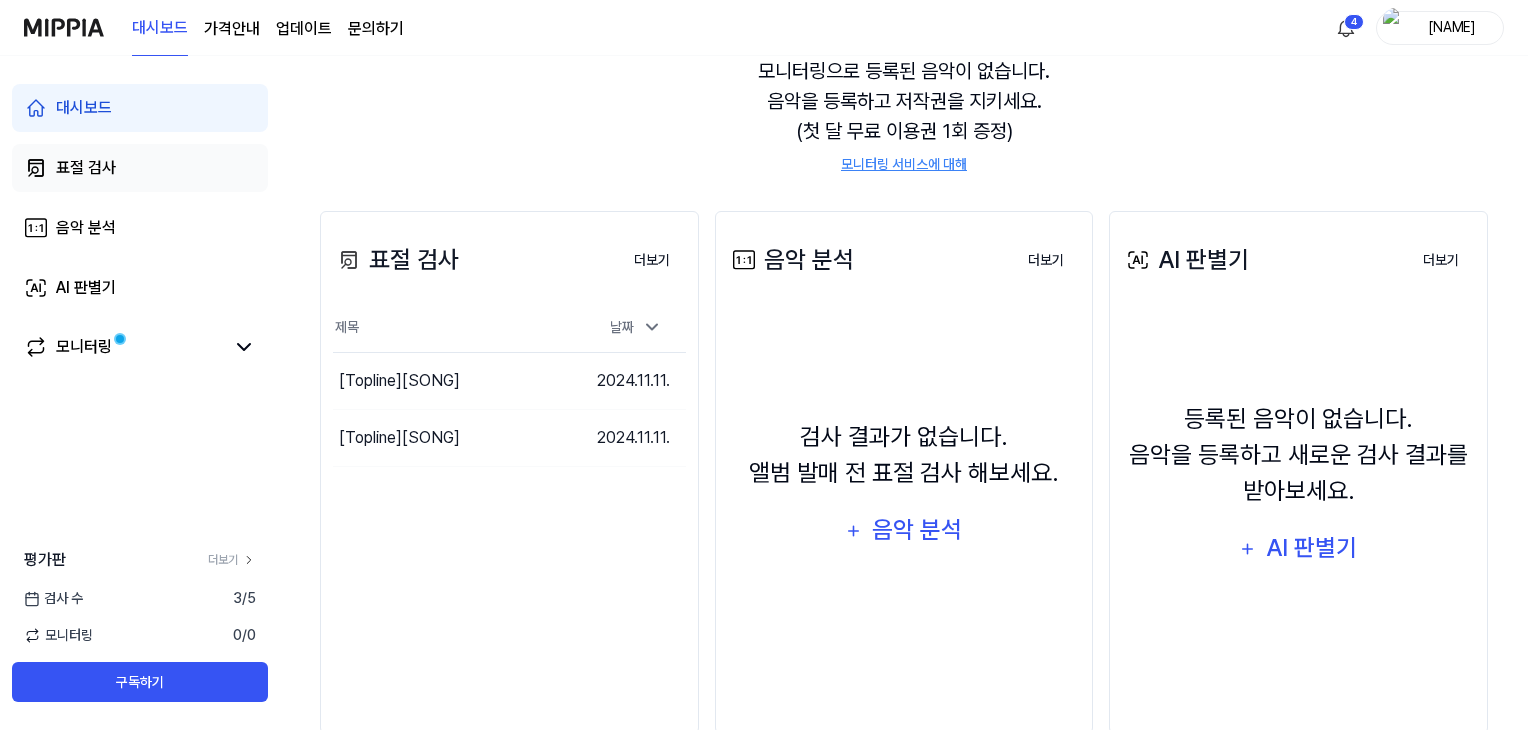 click on "표절 검사" at bounding box center [140, 168] 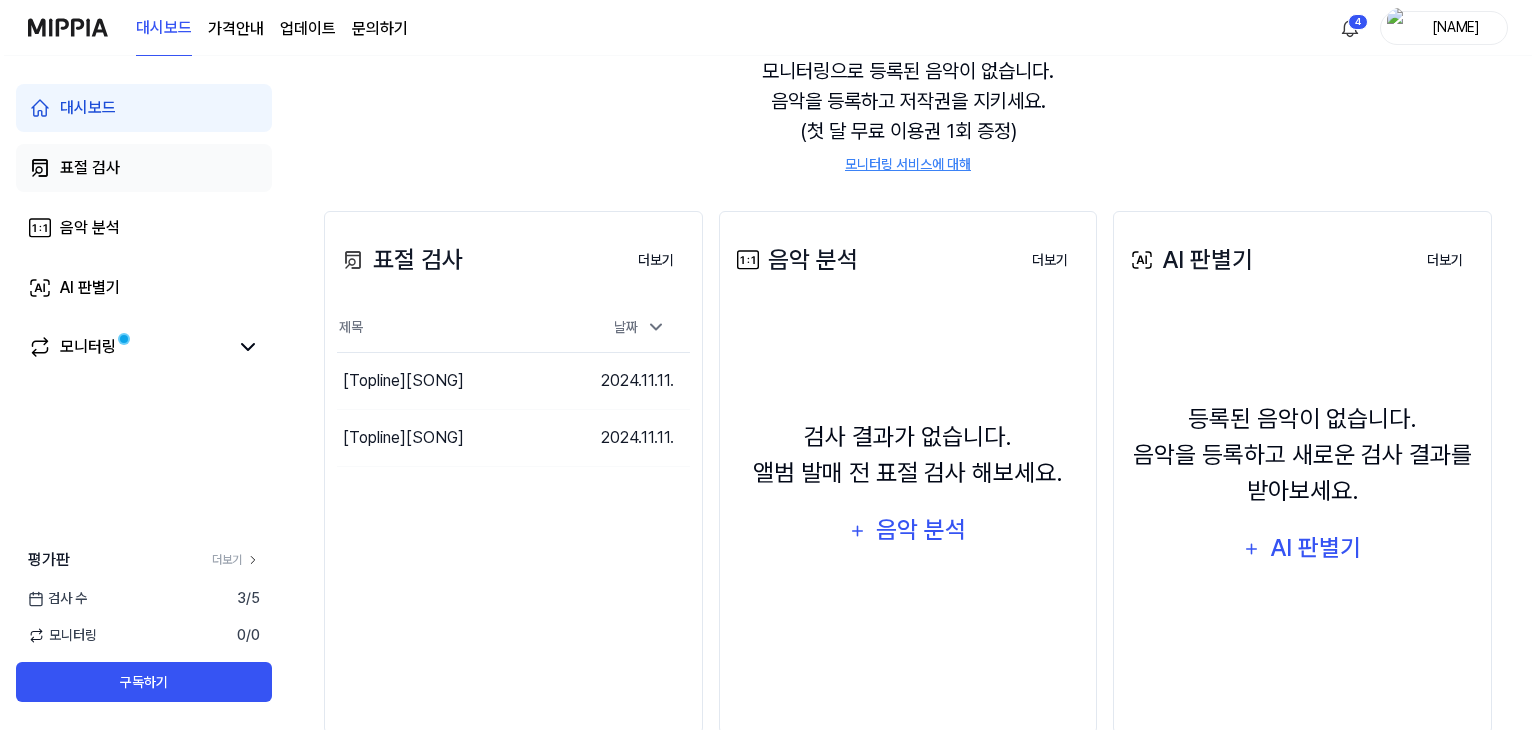scroll, scrollTop: 0, scrollLeft: 0, axis: both 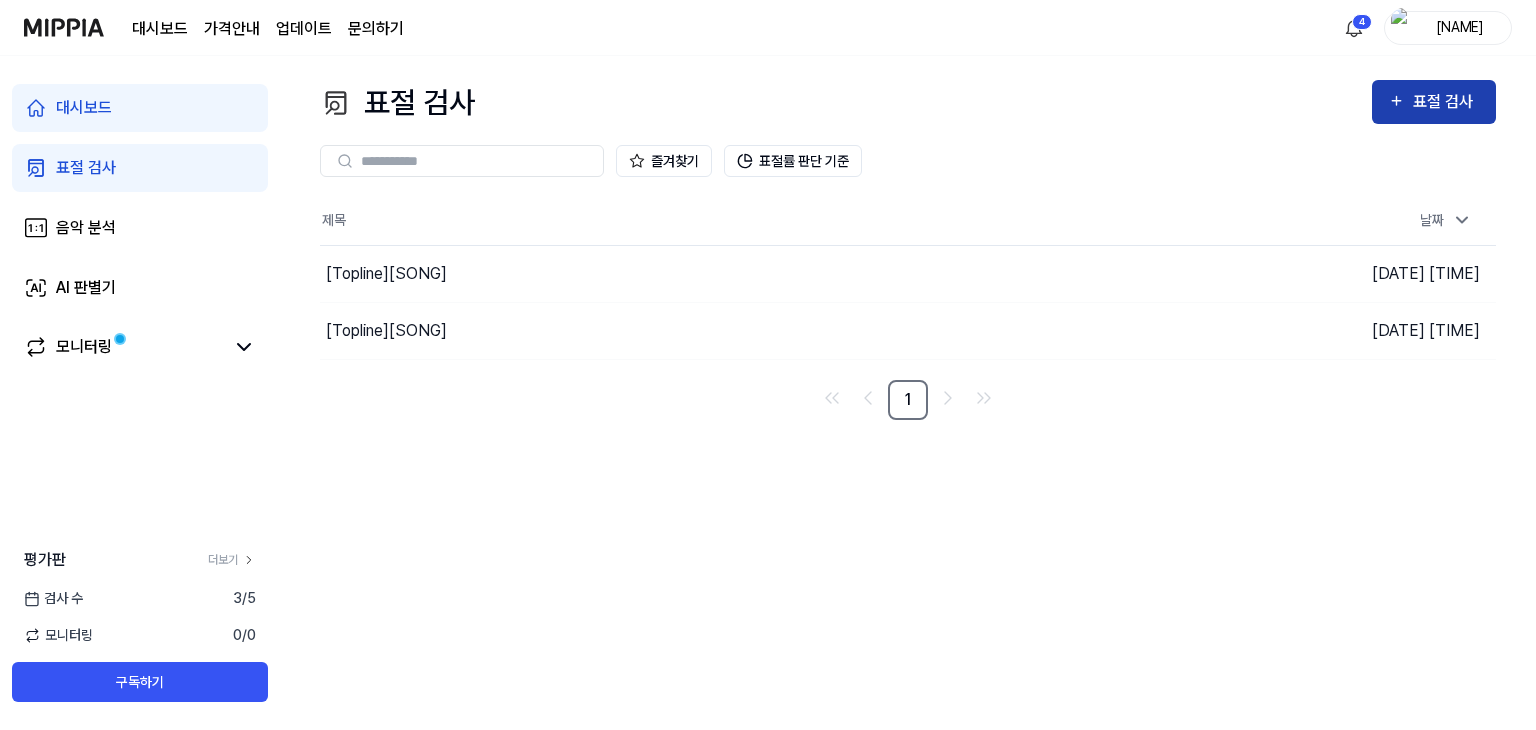 click 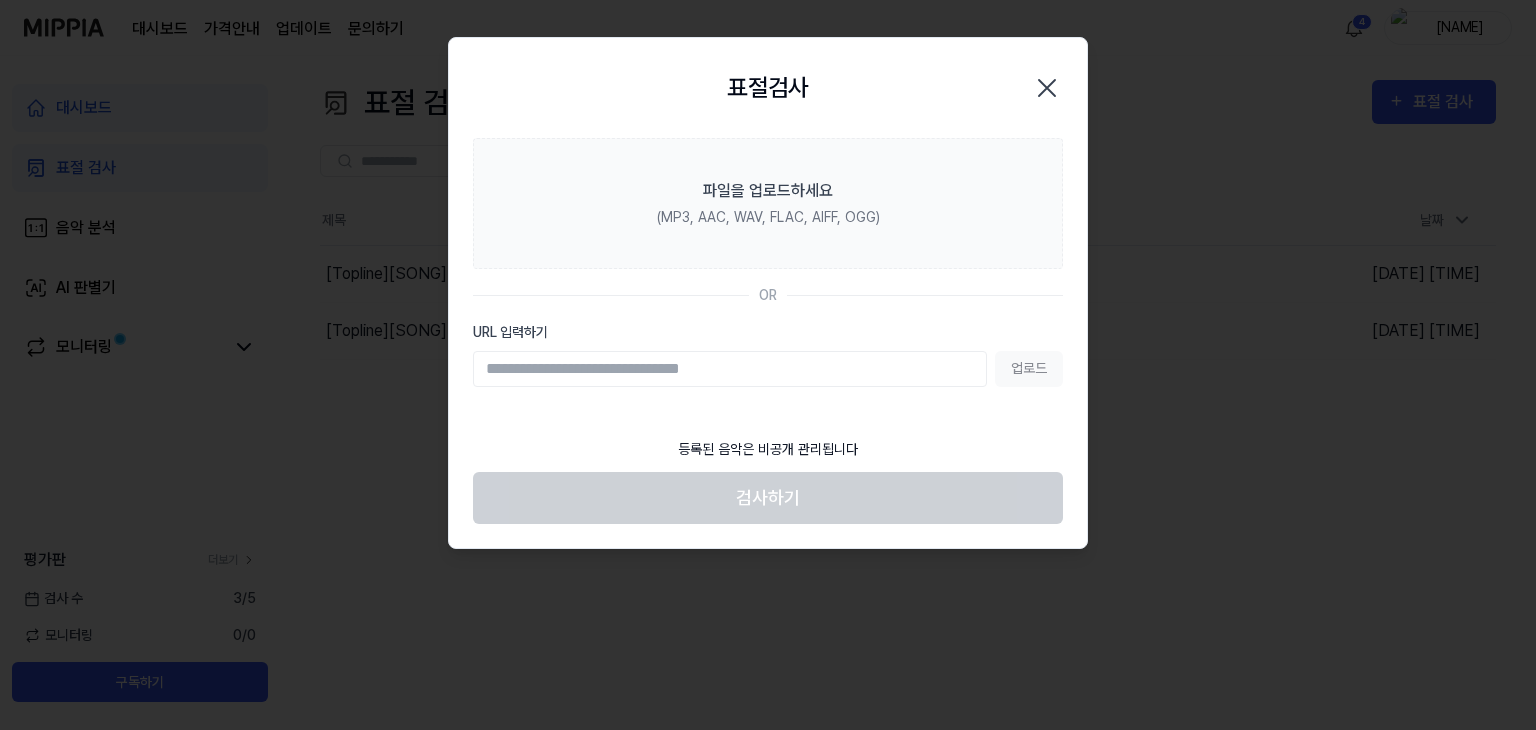 click 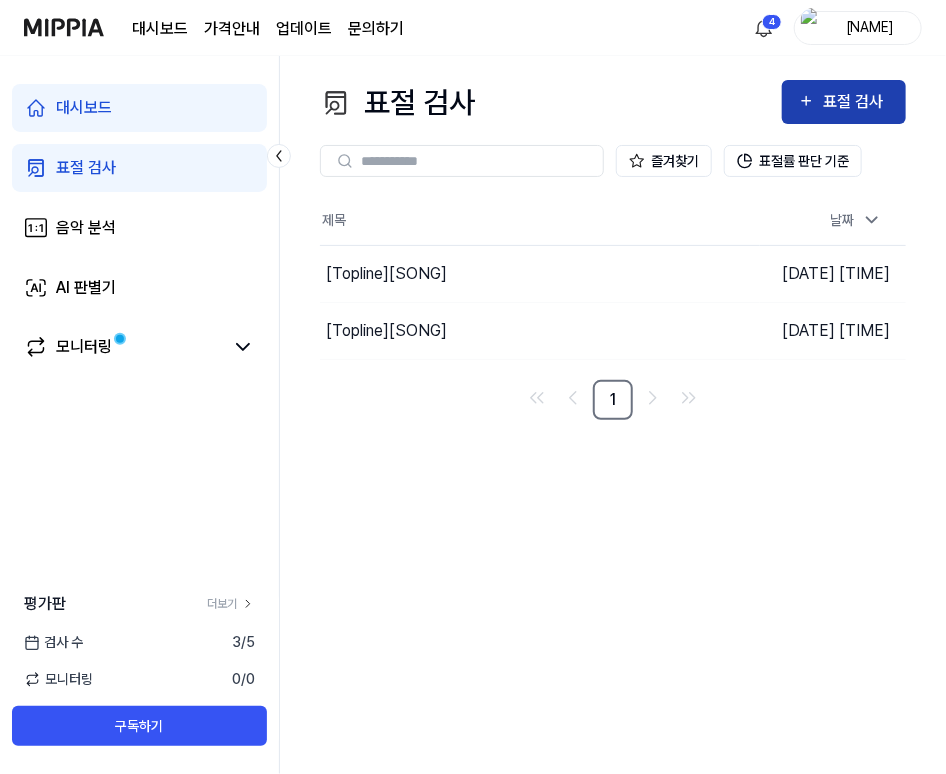 click on "표절 검사" at bounding box center (856, 102) 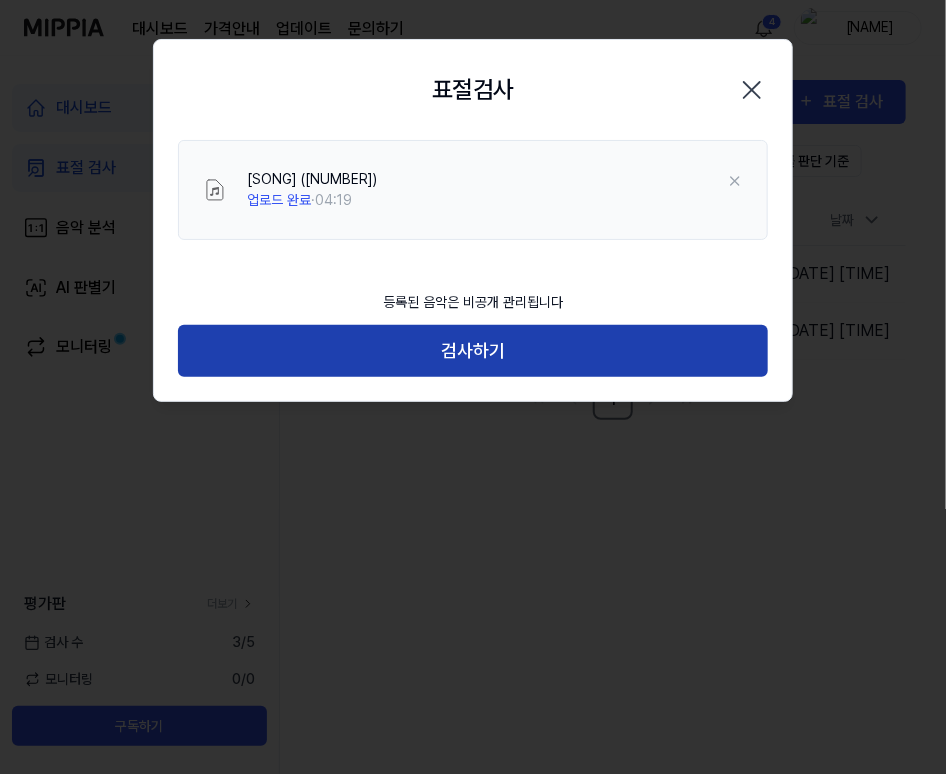click on "검사하기" at bounding box center (473, 351) 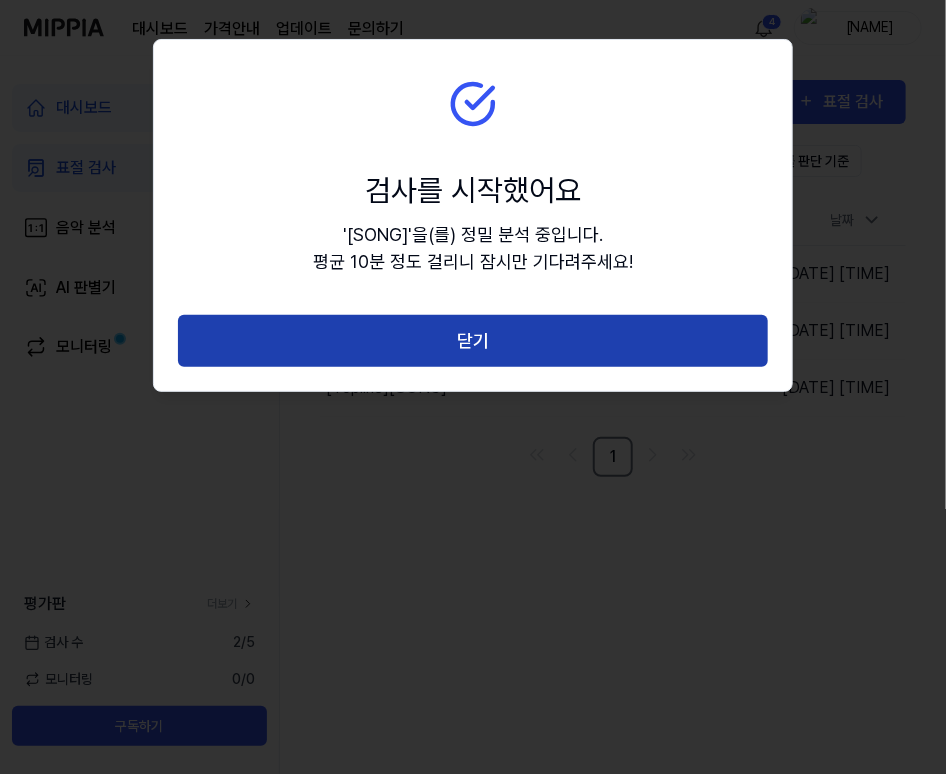 click on "닫기" at bounding box center (473, 341) 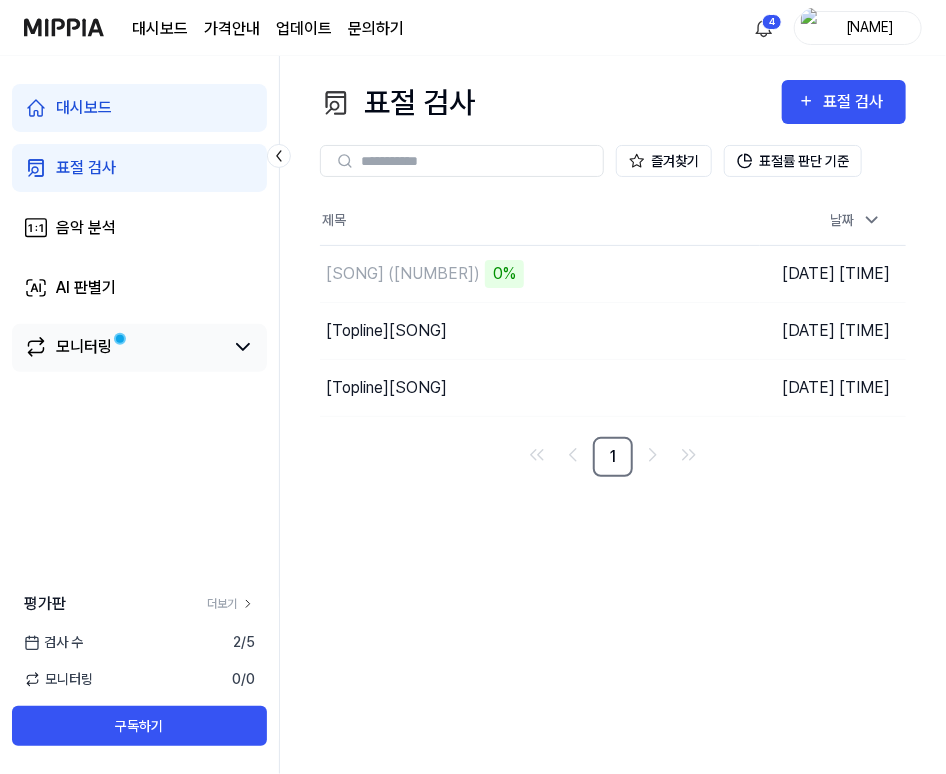 click on "모니터링" at bounding box center (84, 347) 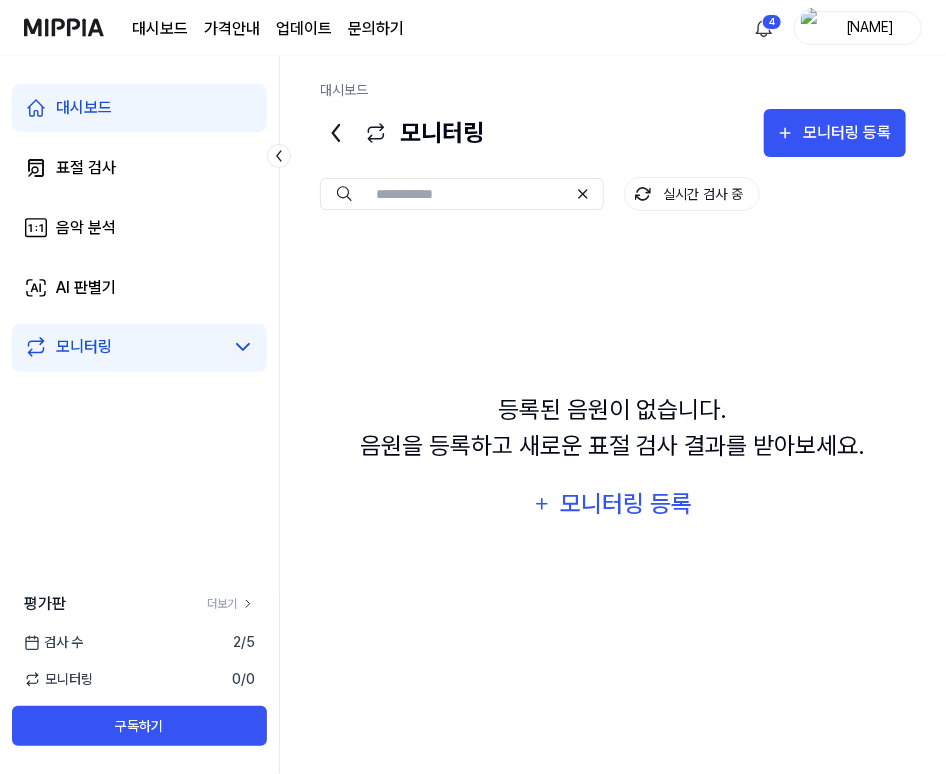 click 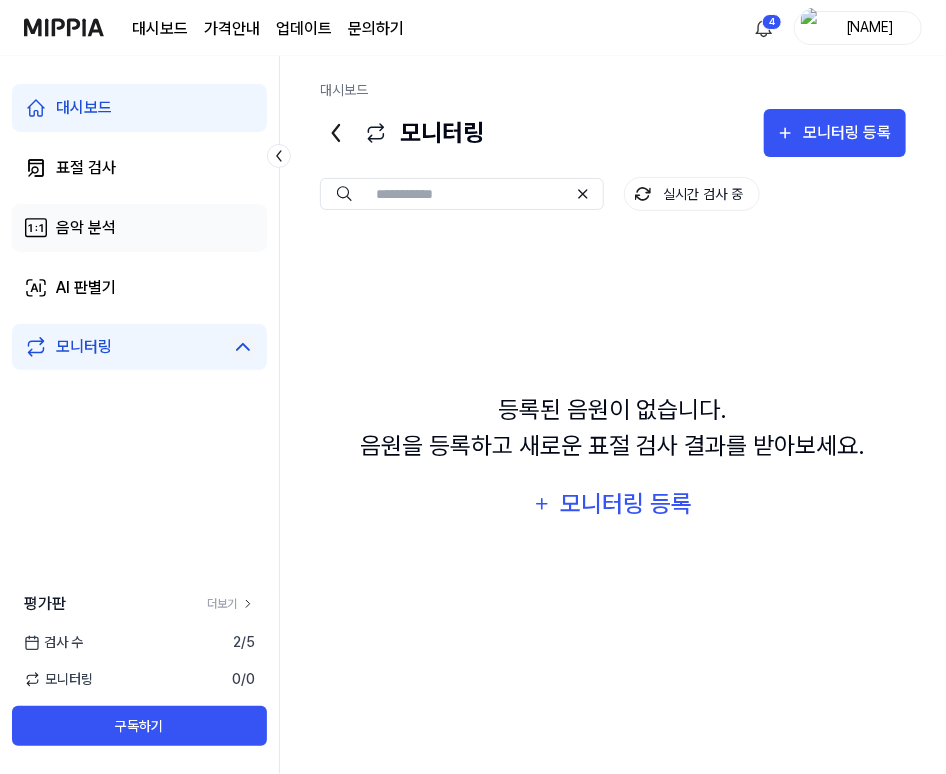 click on "음악 분석" at bounding box center (139, 228) 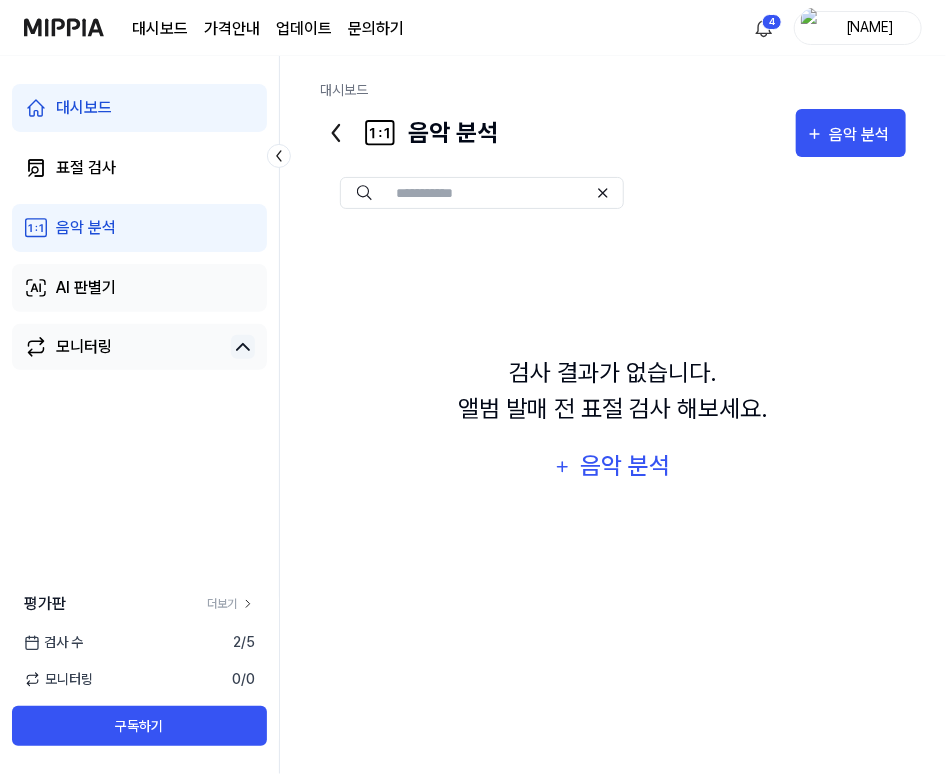 click on "AI 판별기" at bounding box center (139, 288) 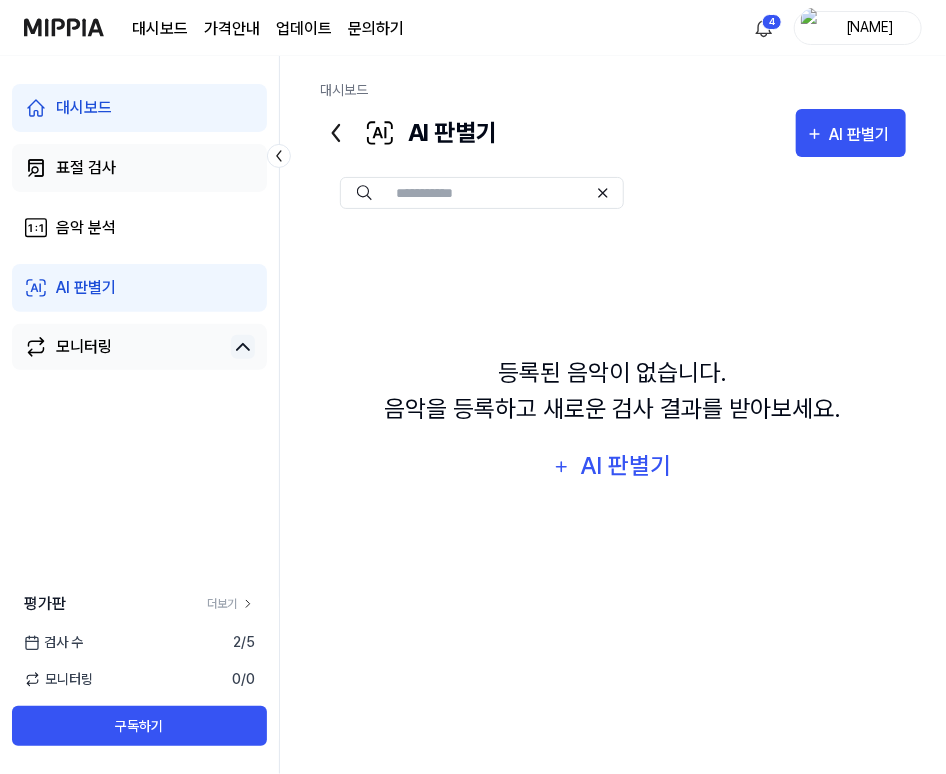 click on "표절 검사" at bounding box center [139, 168] 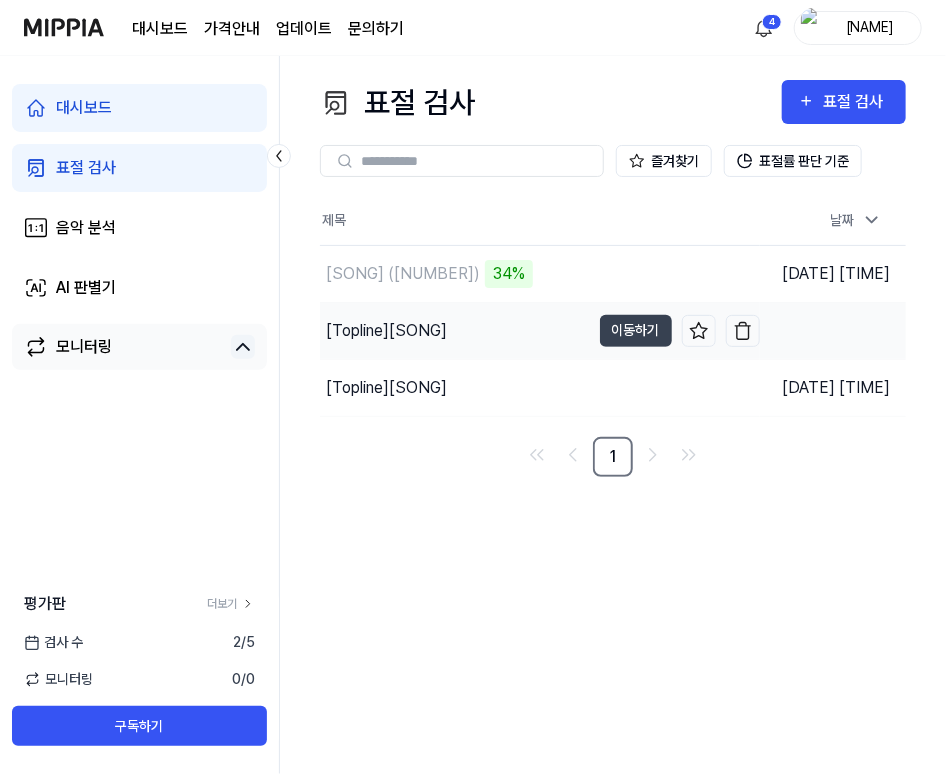 click on "[Topline] Peaceful Countryside" at bounding box center (386, 331) 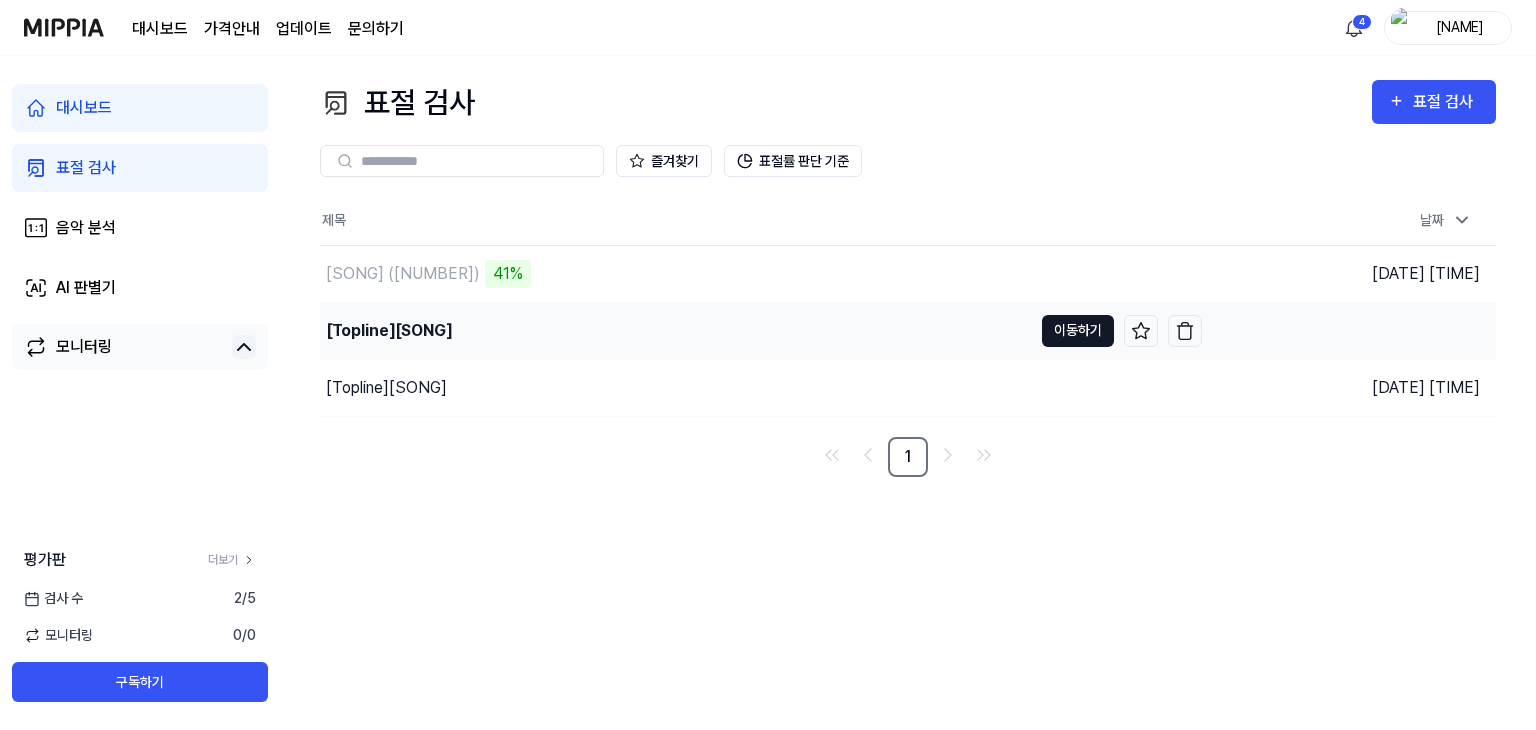 click on "이동하기" at bounding box center (1078, 331) 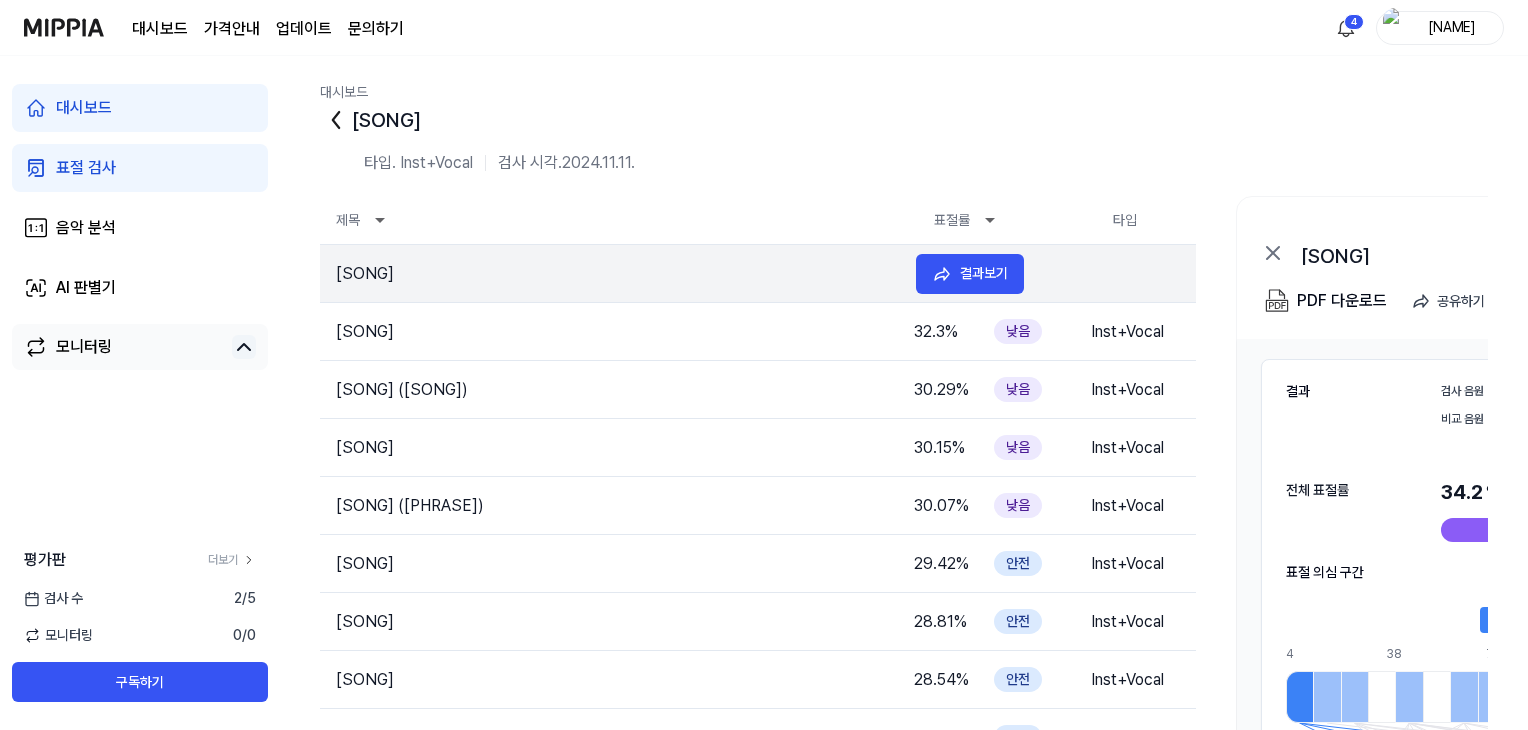 click on "Raabta" at bounding box center [610, 274] 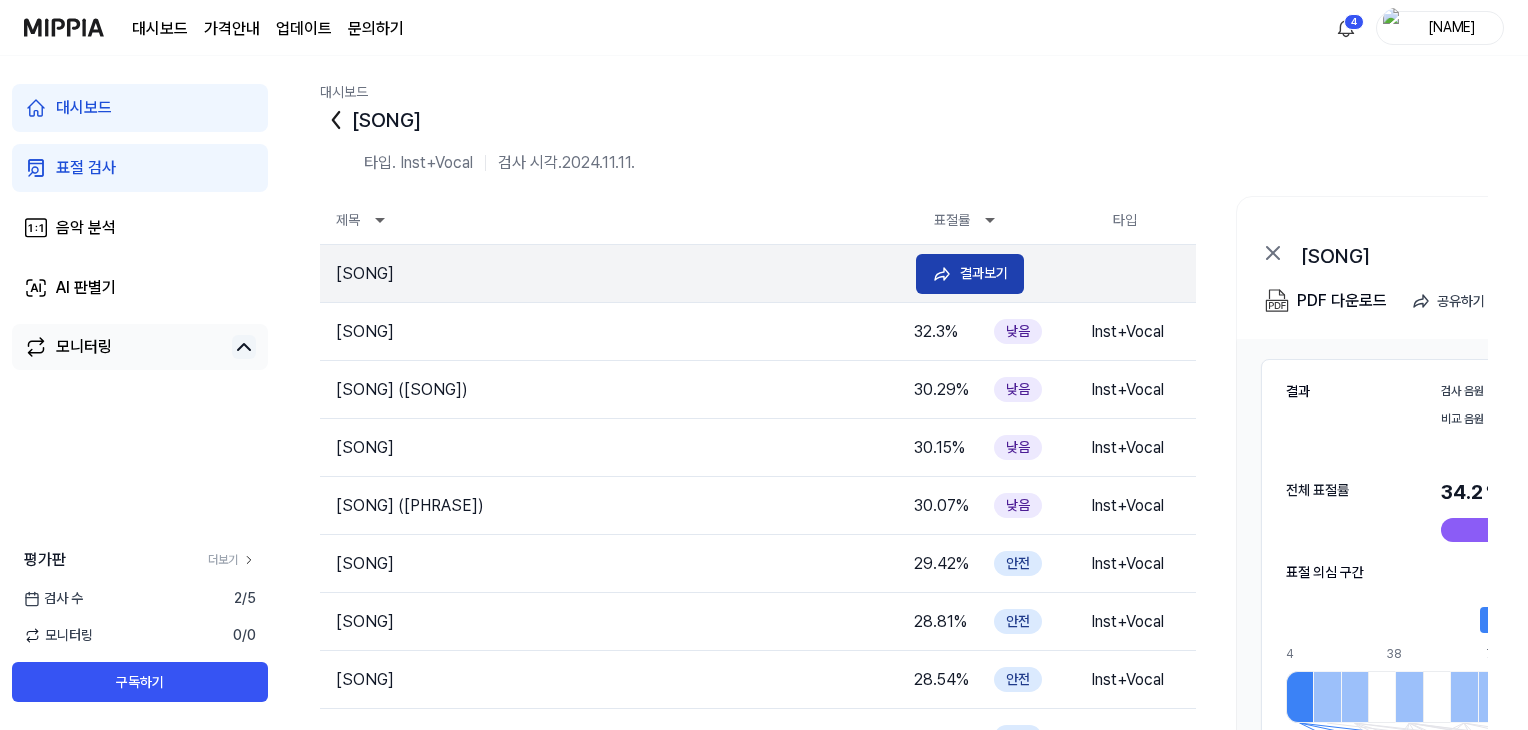 click on "결과보기" at bounding box center [984, 273] 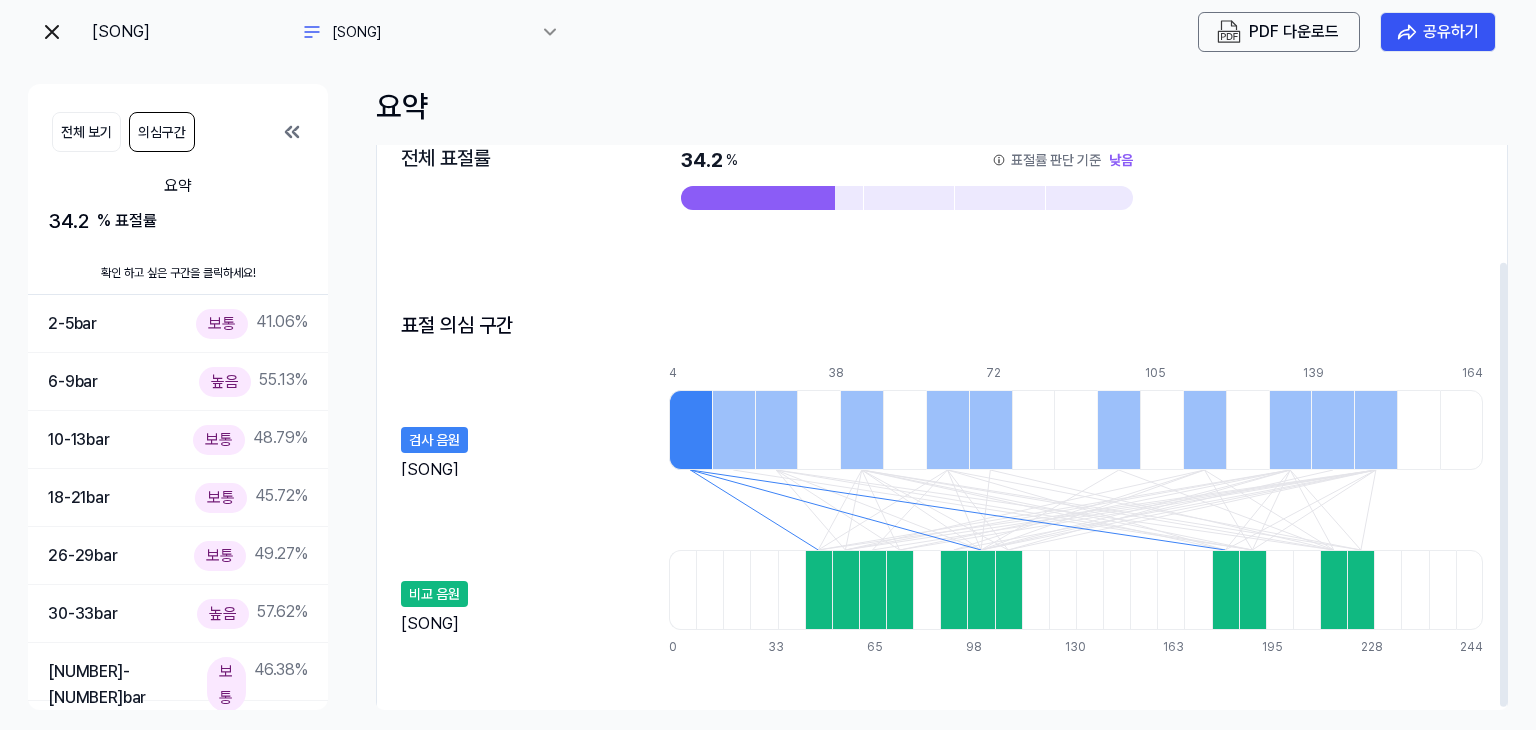 scroll, scrollTop: 152, scrollLeft: 0, axis: vertical 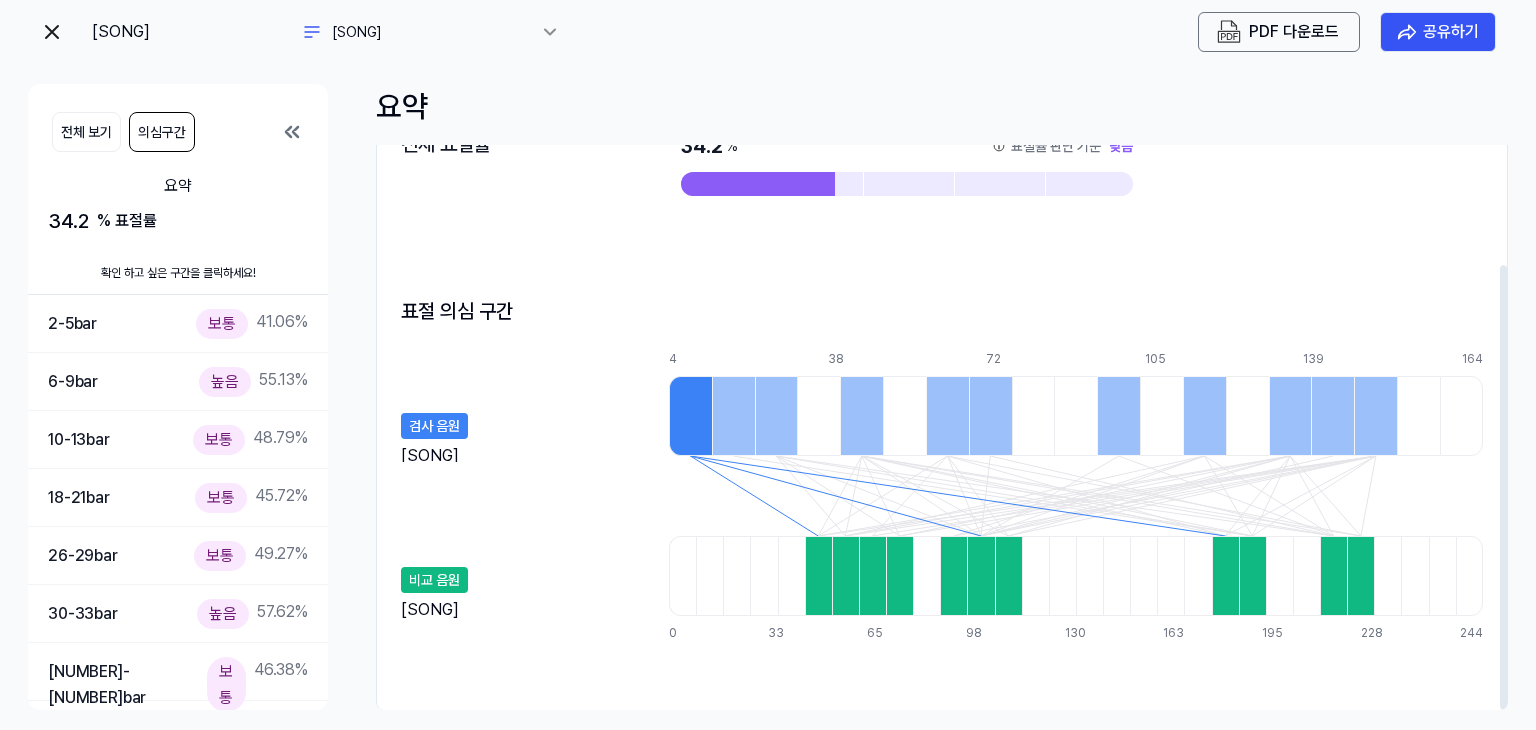 click at bounding box center (690, 416) 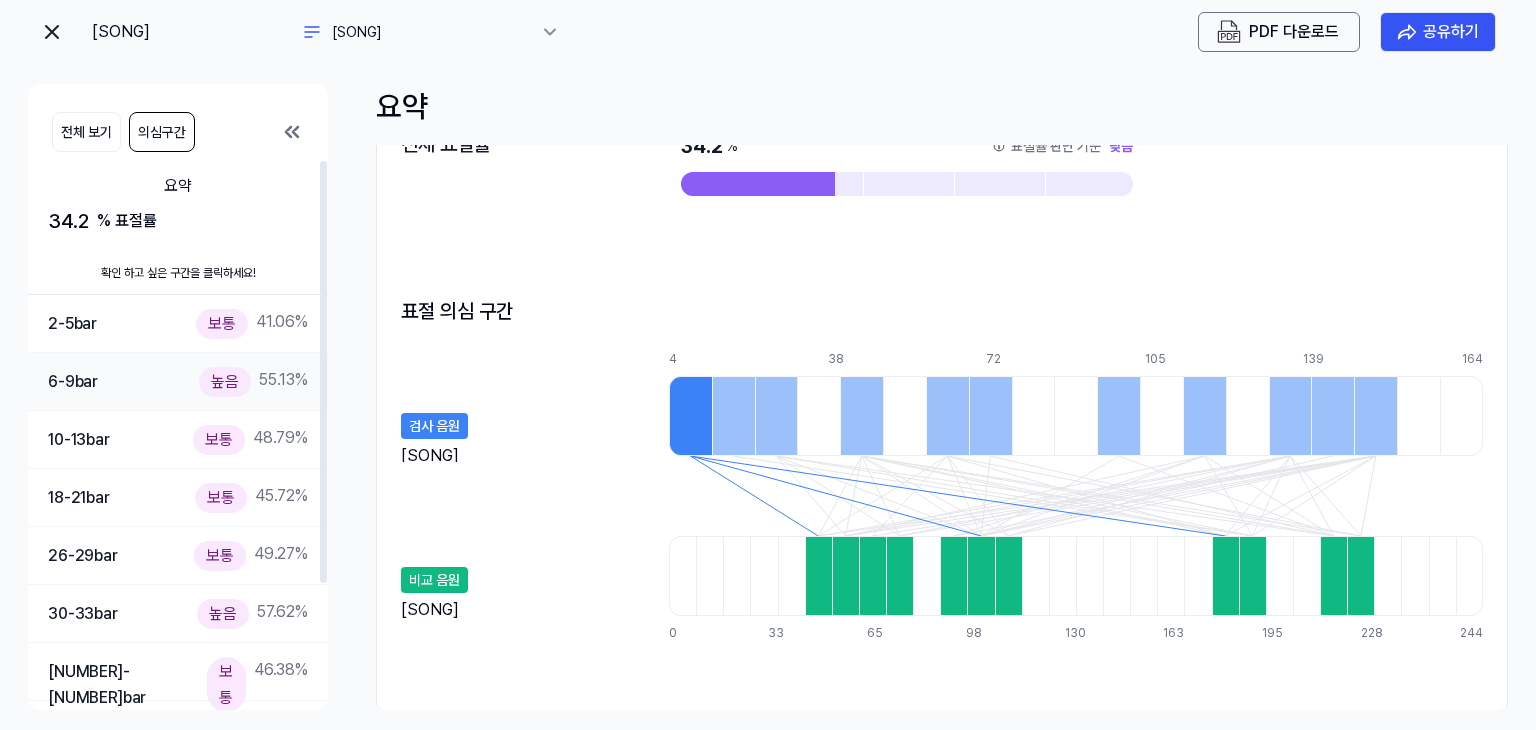 click on "높음" at bounding box center [225, 381] 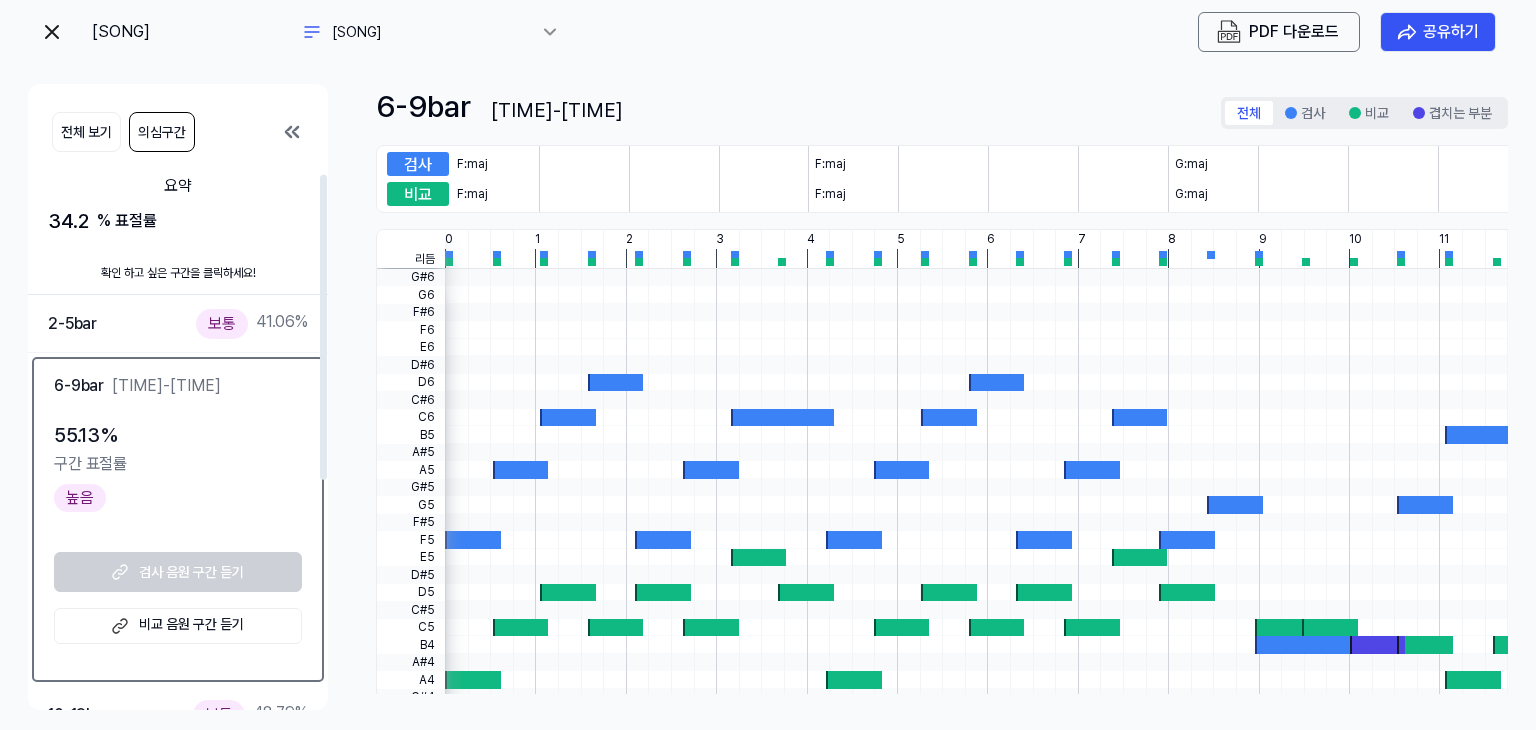 scroll, scrollTop: 100, scrollLeft: 0, axis: vertical 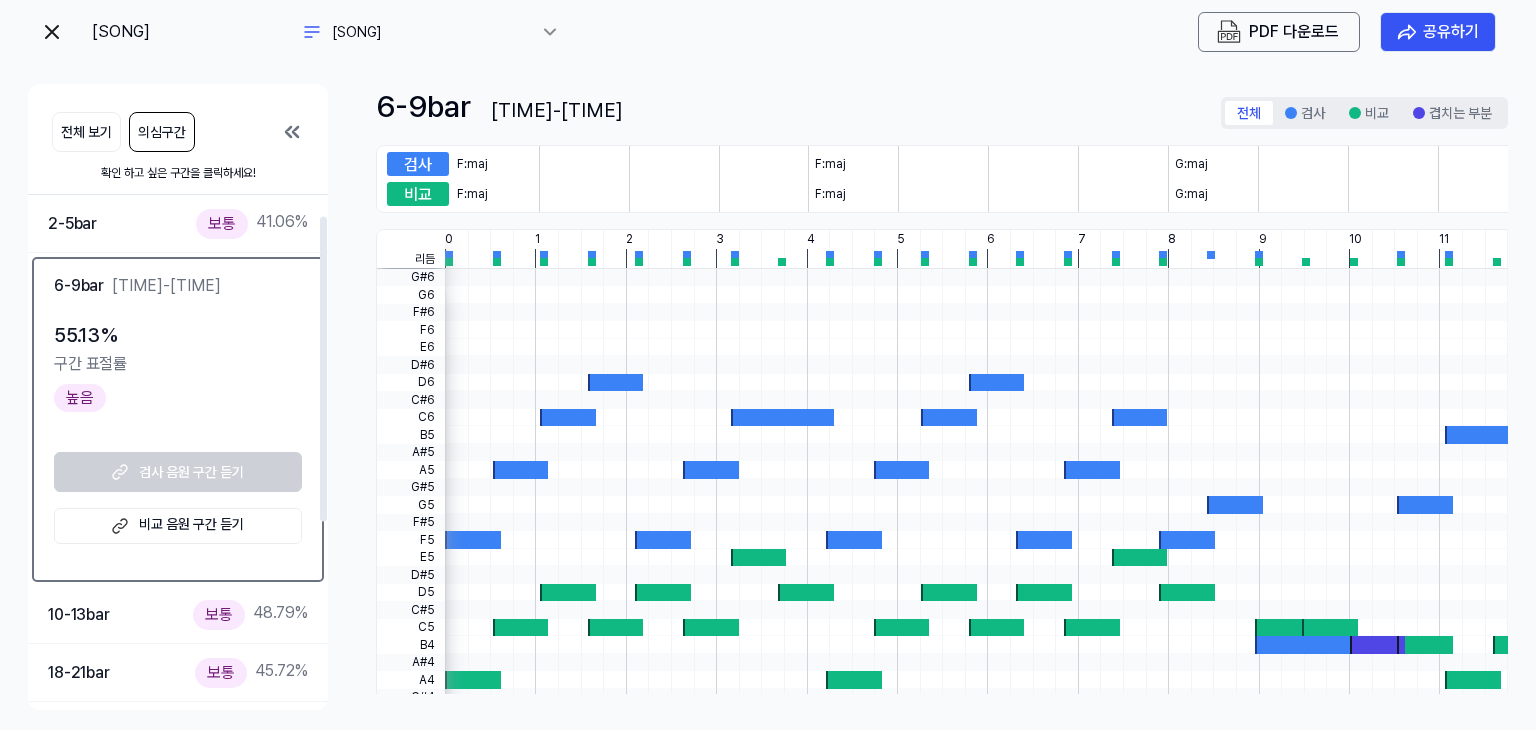 click on "비교 음원 구간 듣기" at bounding box center (178, 526) 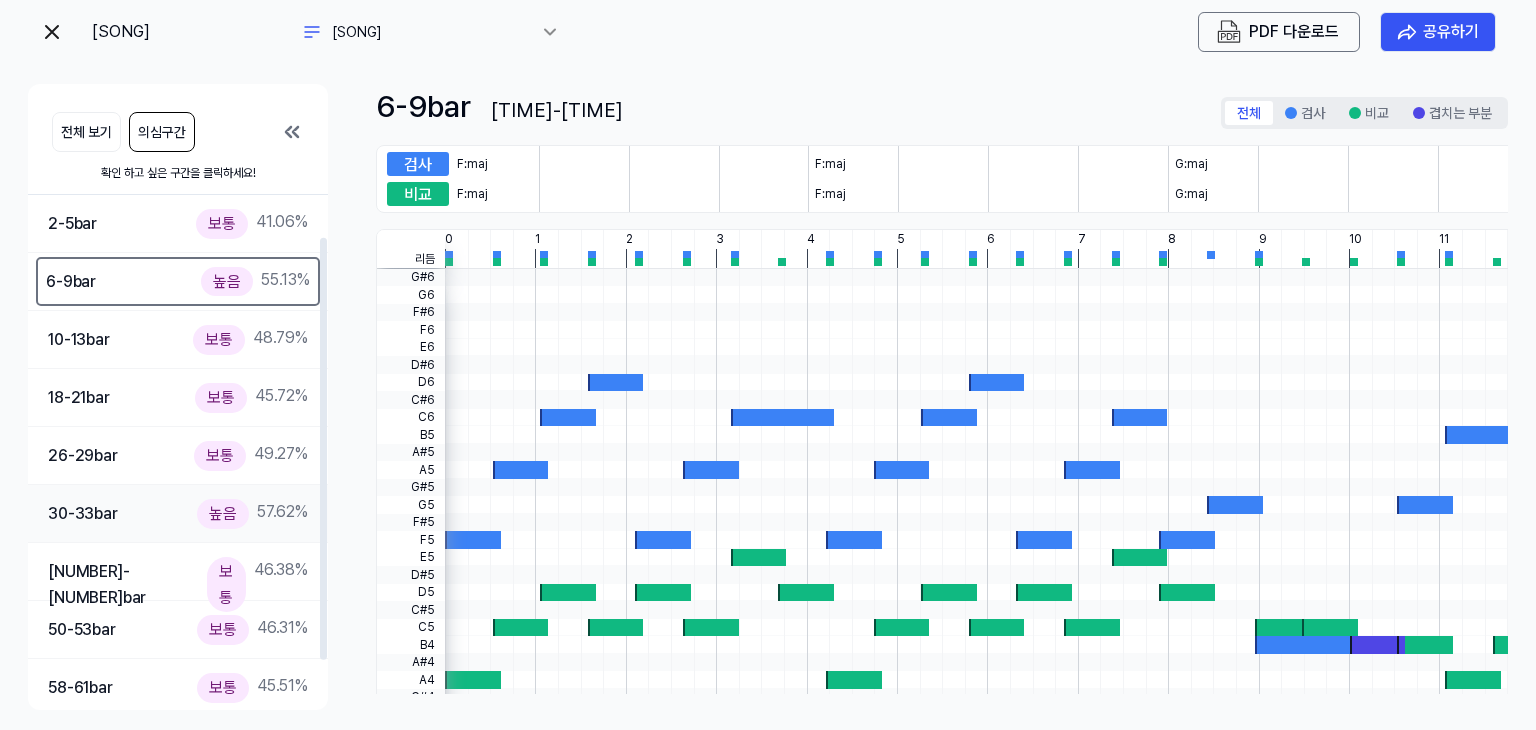 scroll, scrollTop: 165, scrollLeft: 0, axis: vertical 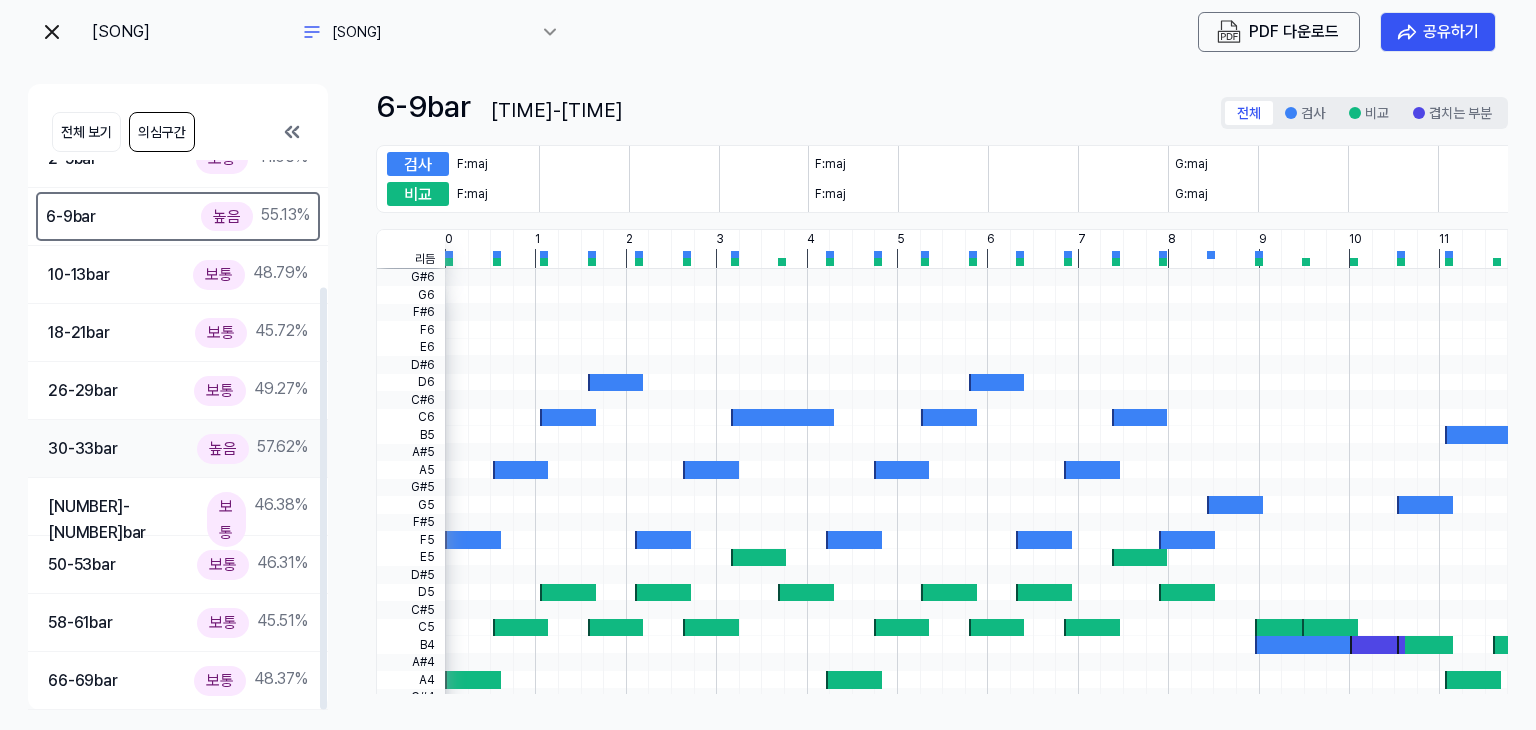 click on "30-33  bar 높음 57.62 %" at bounding box center [178, 448] 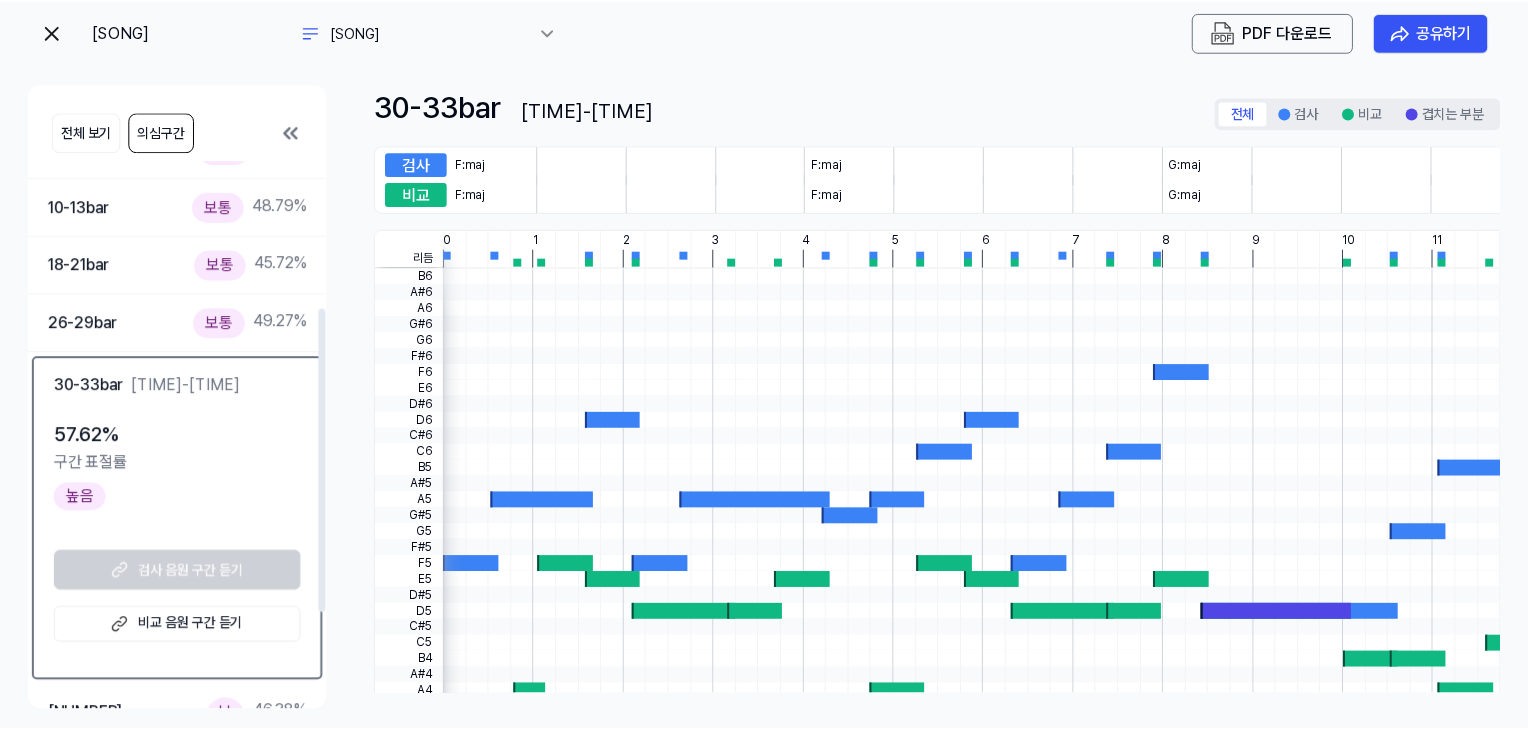 scroll, scrollTop: 265, scrollLeft: 0, axis: vertical 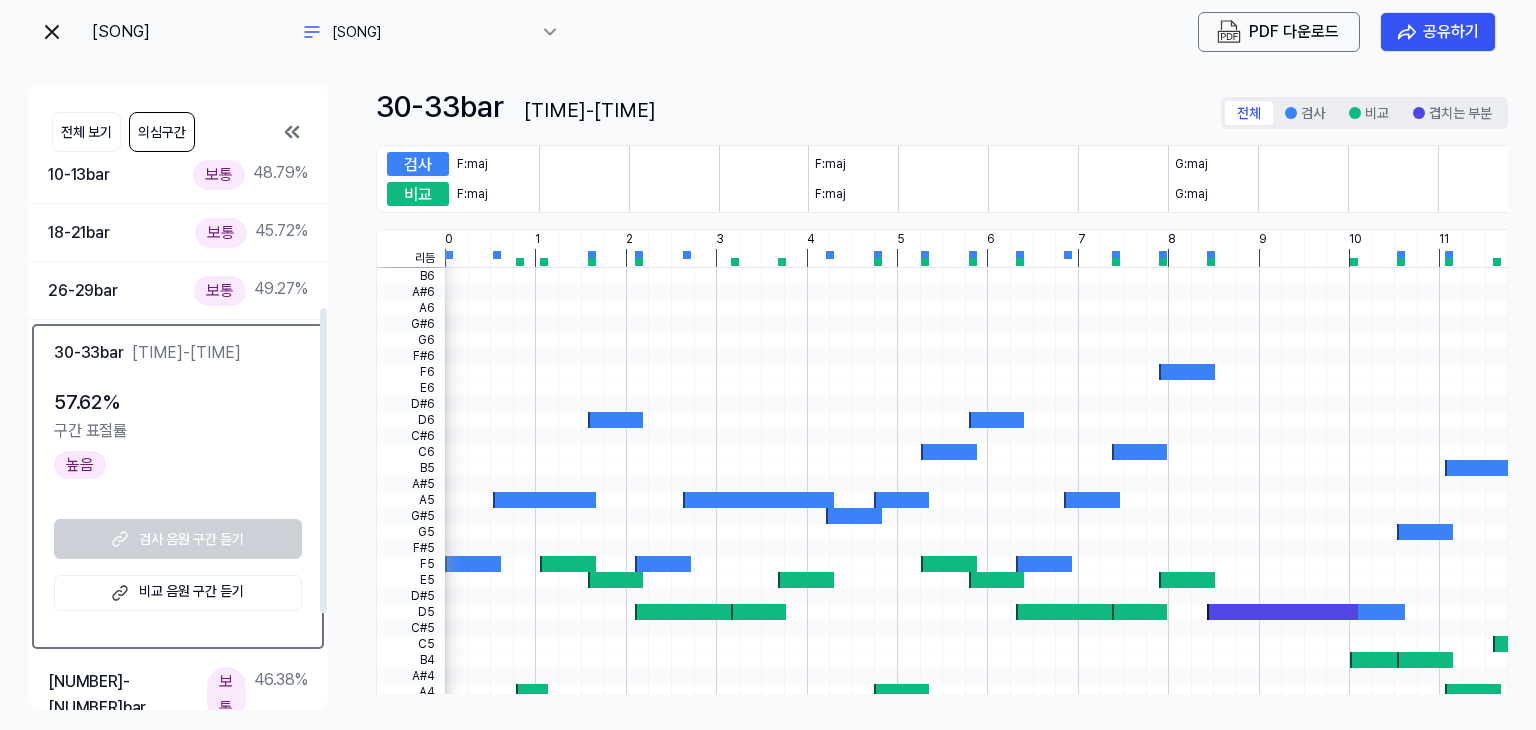 click on "비교 음원 구간 듣기" at bounding box center (178, 593) 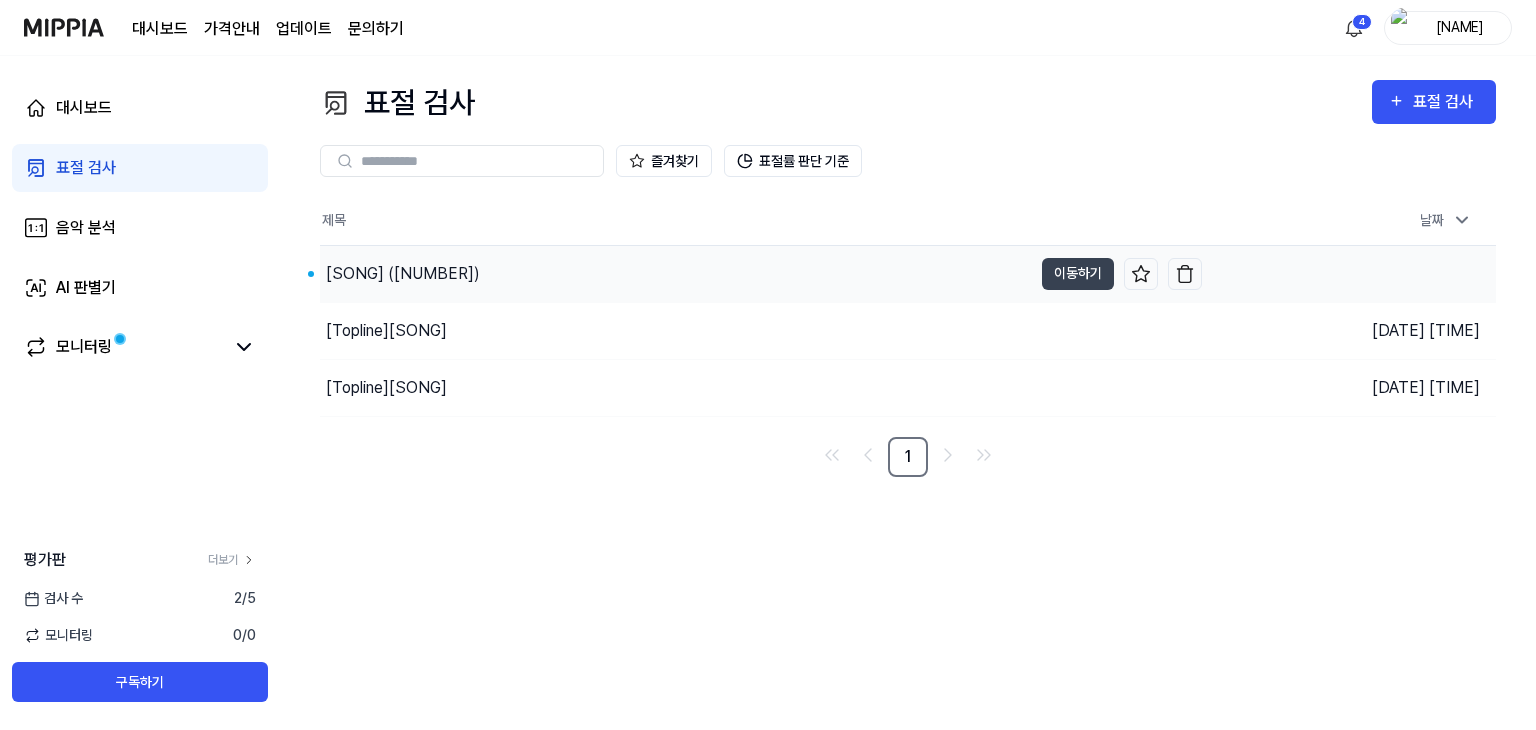 click on "Grow Too Fast (9.5)" at bounding box center (676, 274) 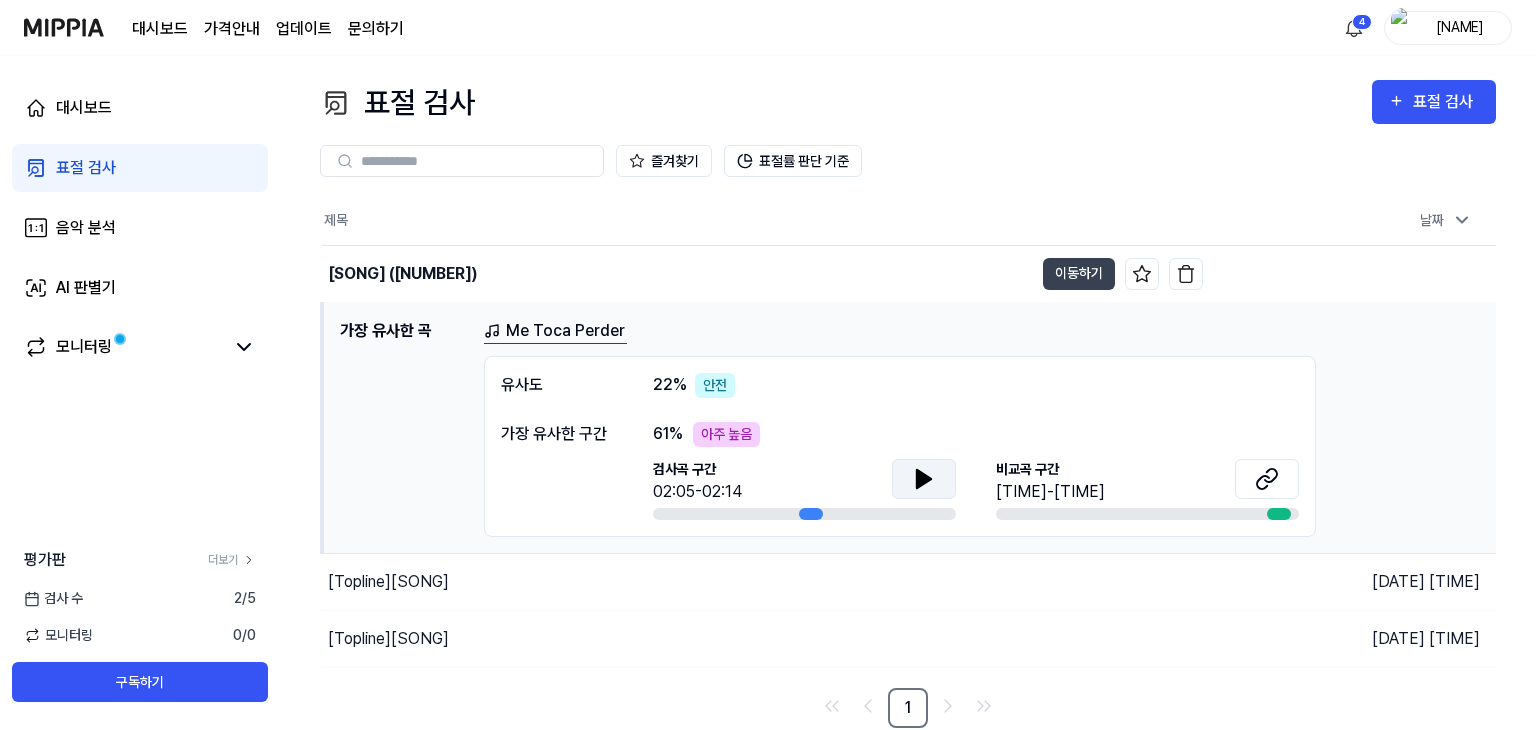 click 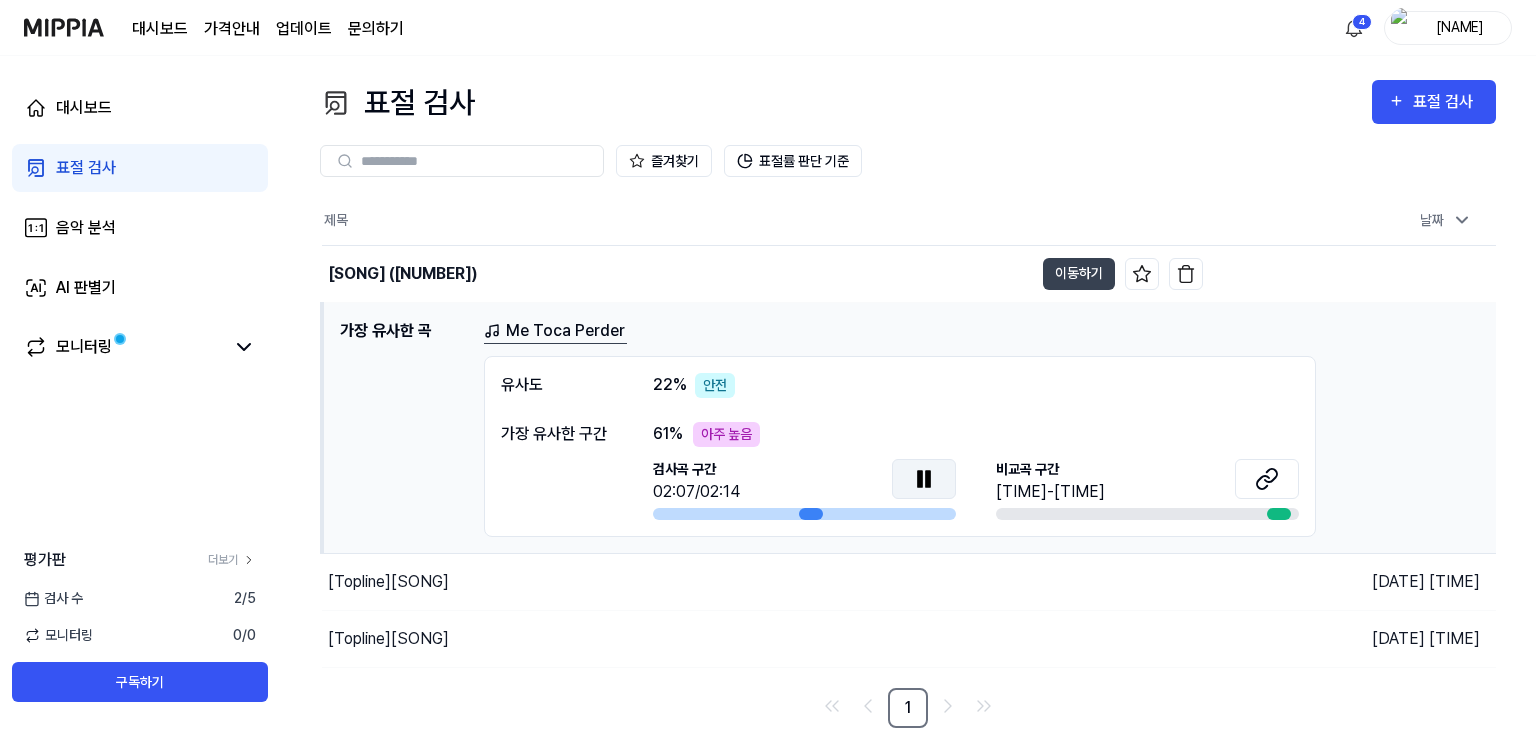 click 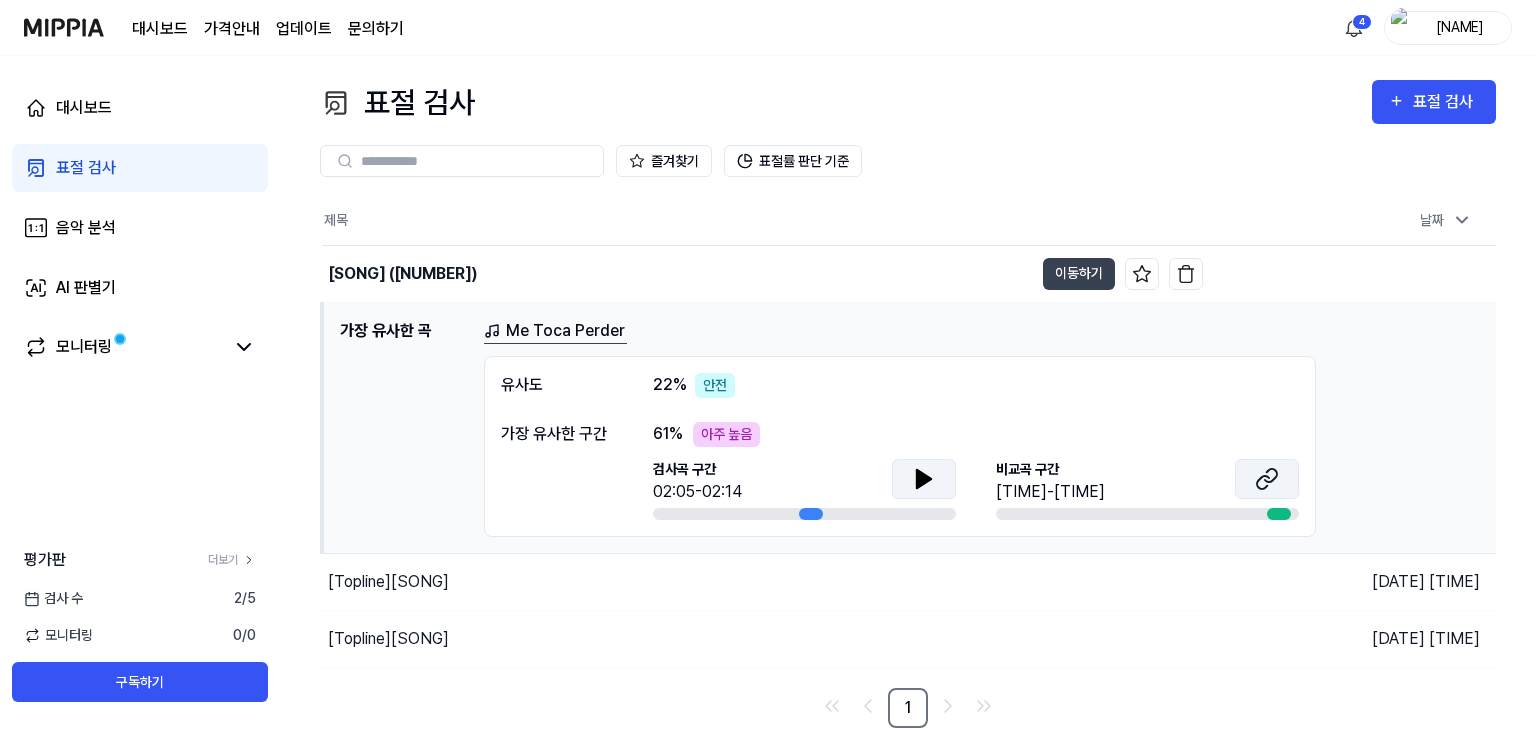 click 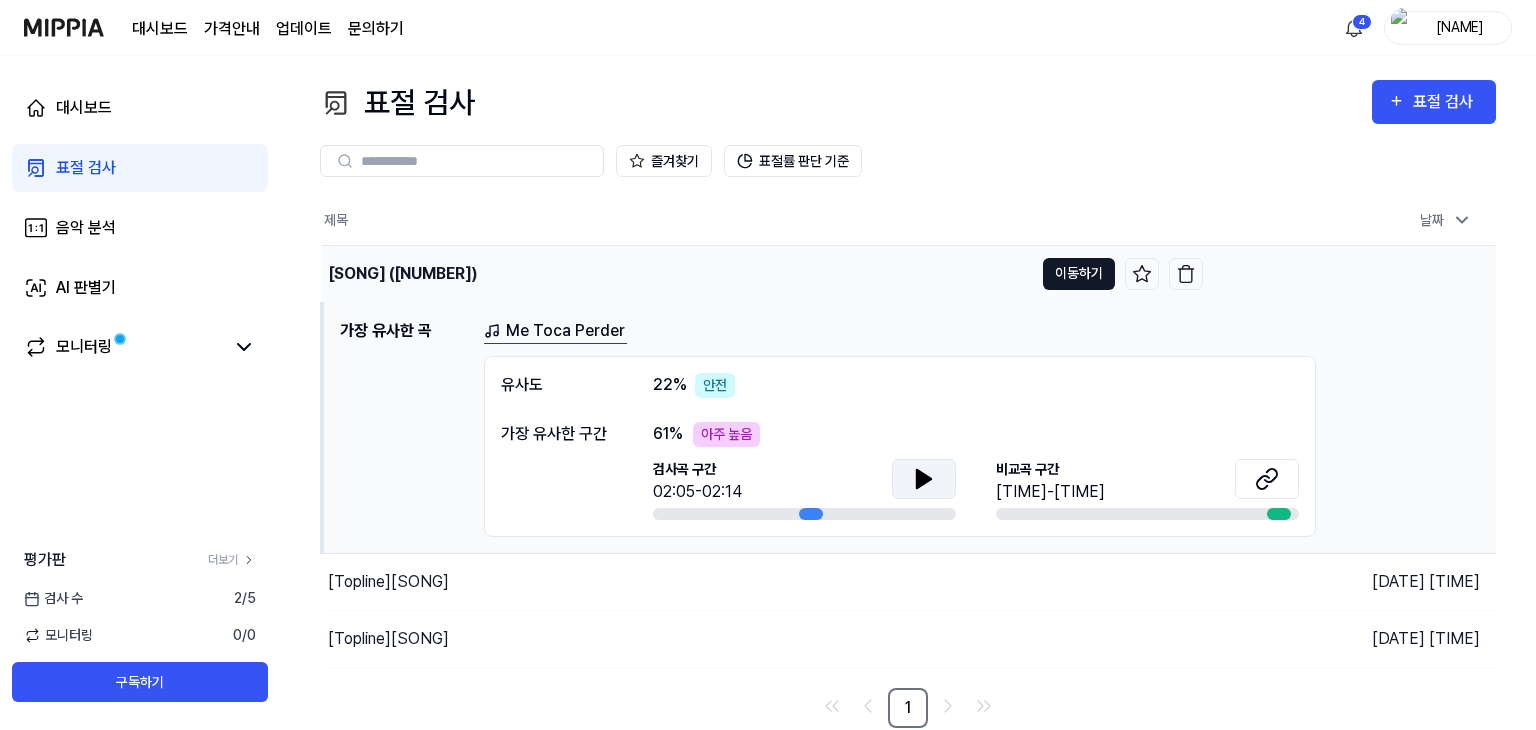 click on "이동하기" at bounding box center (1079, 274) 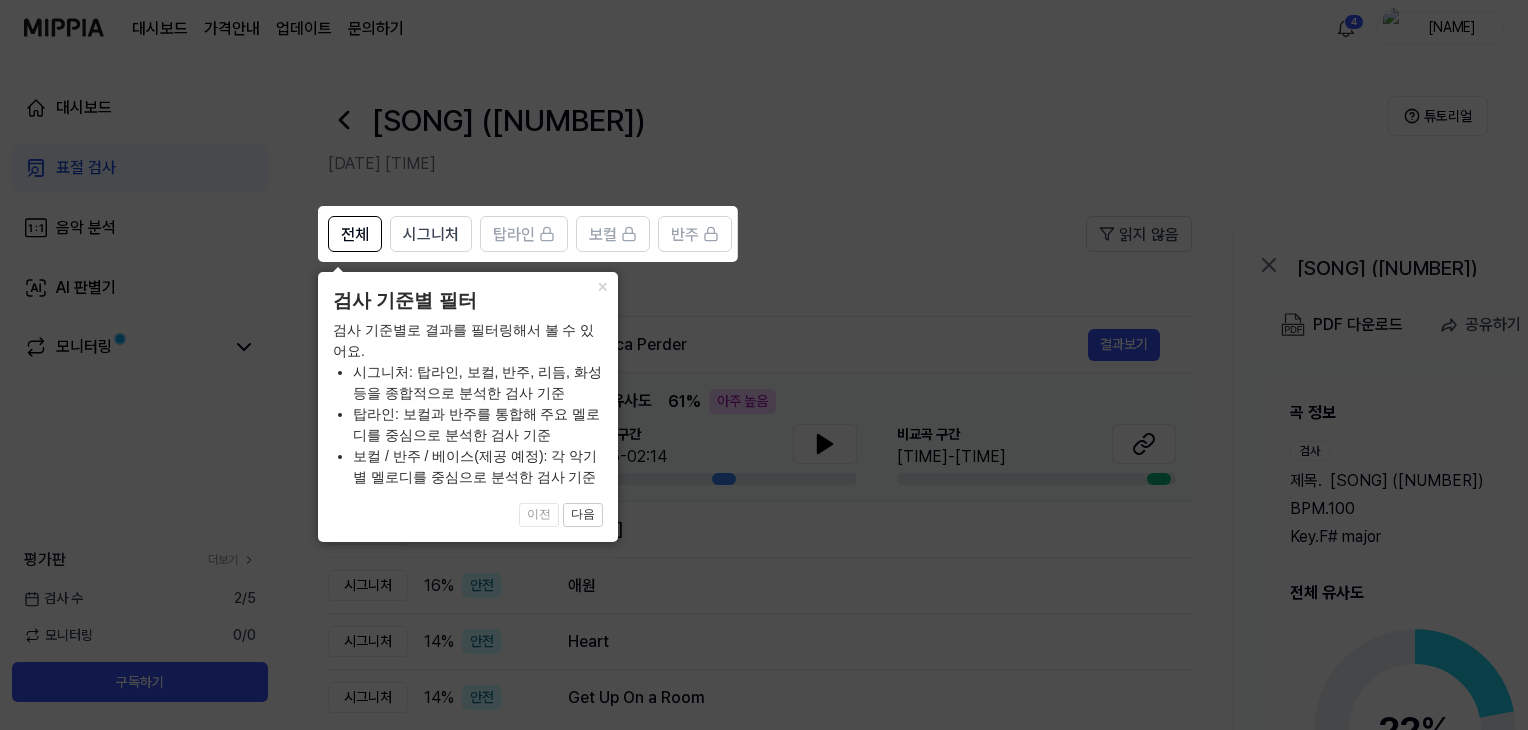 click 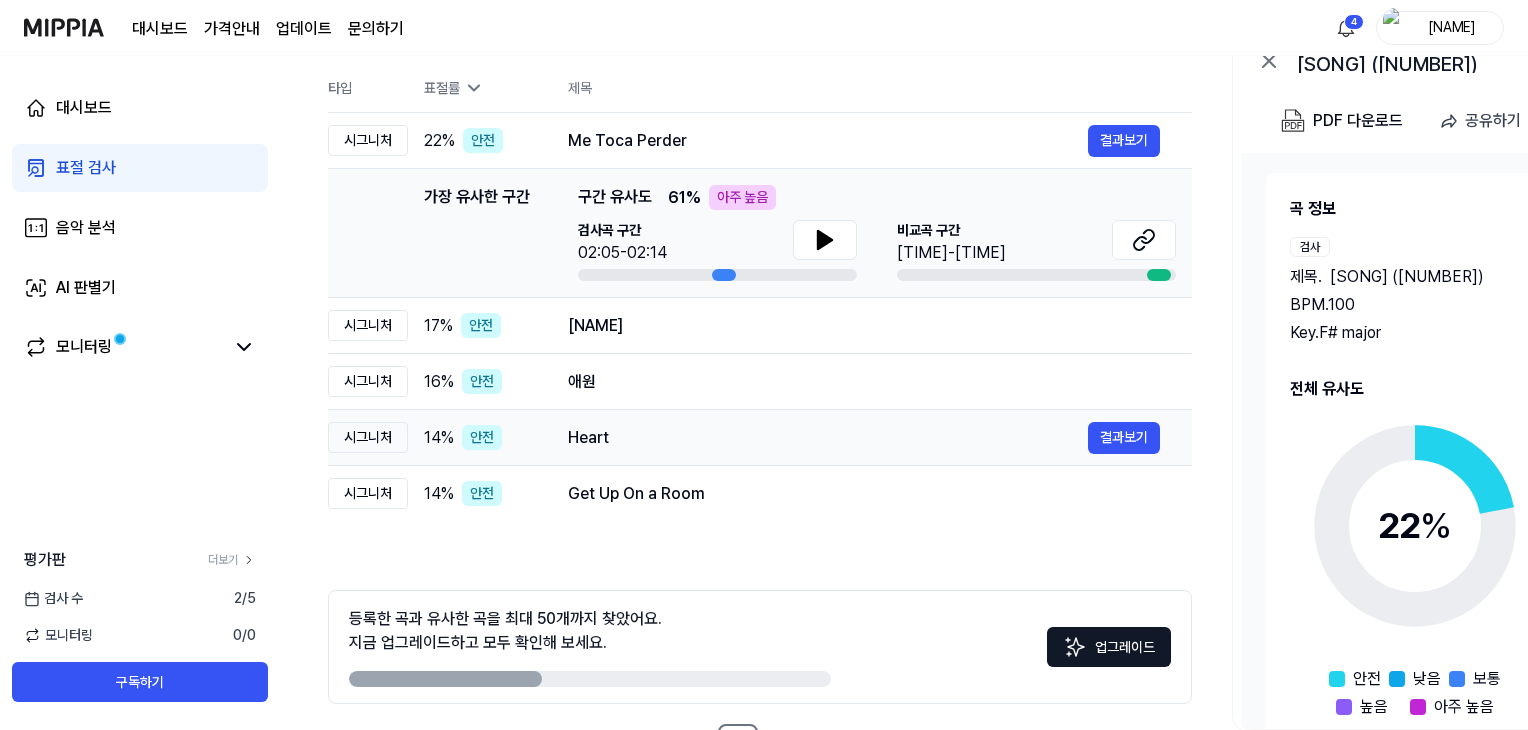 scroll, scrollTop: 178, scrollLeft: 0, axis: vertical 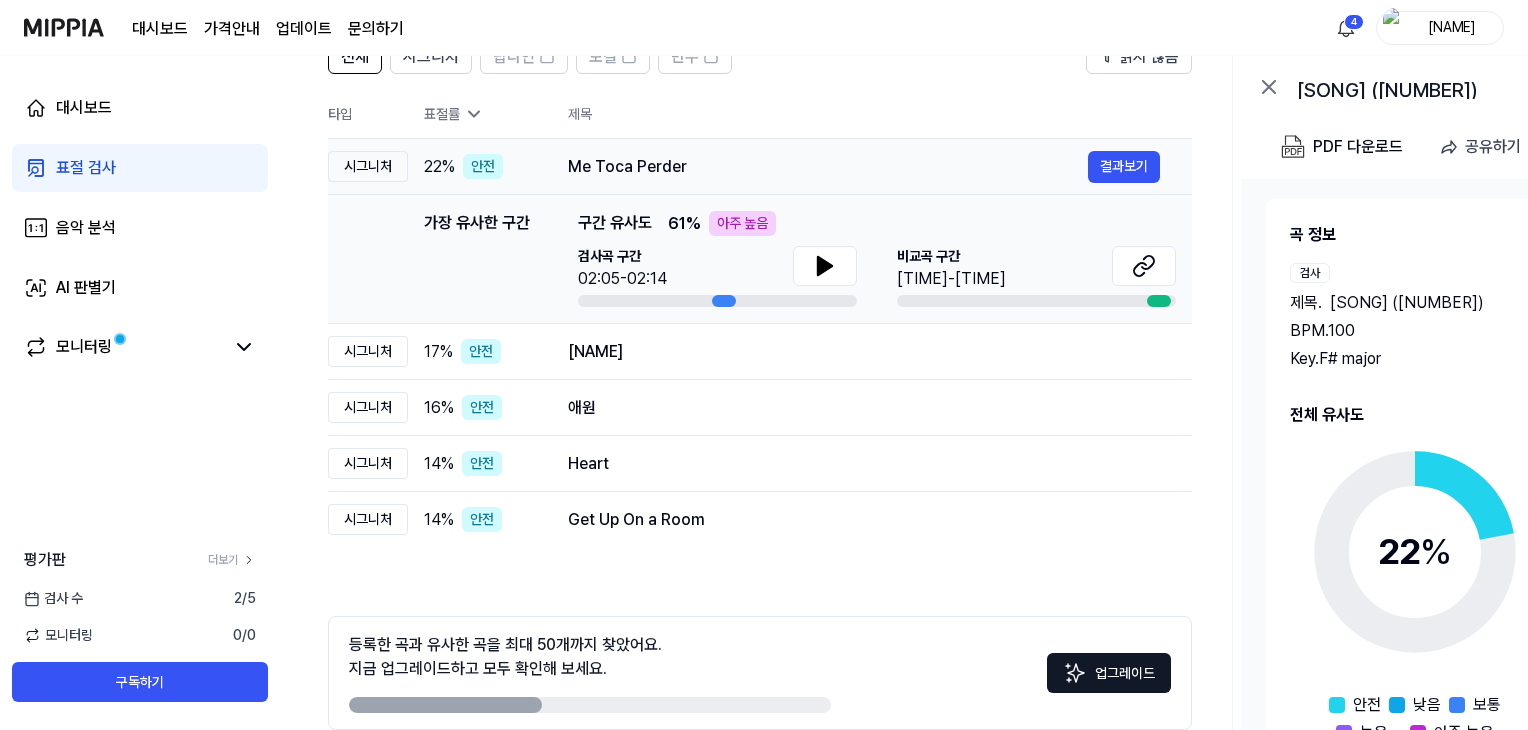 click on "Me Toca Perder" at bounding box center (828, 167) 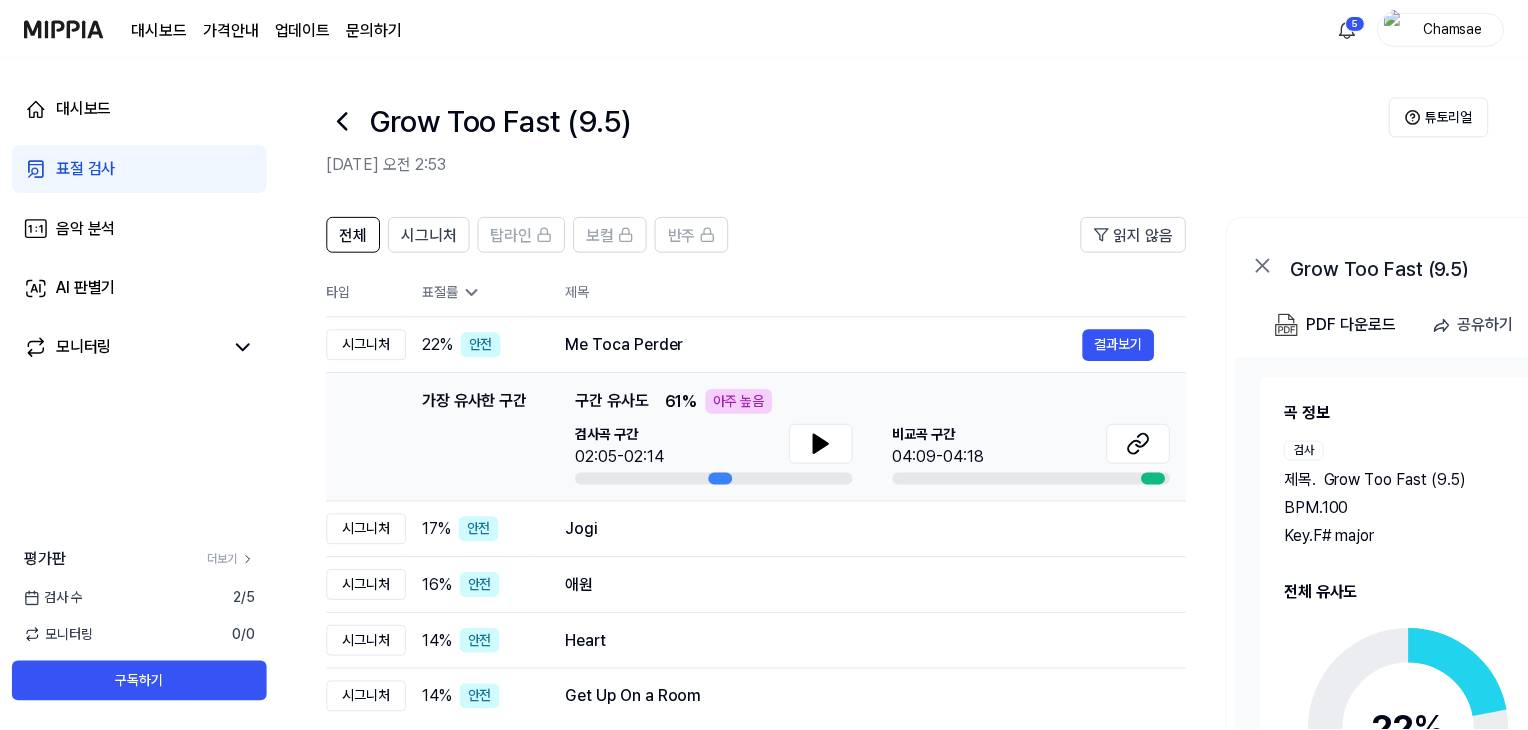 scroll, scrollTop: 0, scrollLeft: 0, axis: both 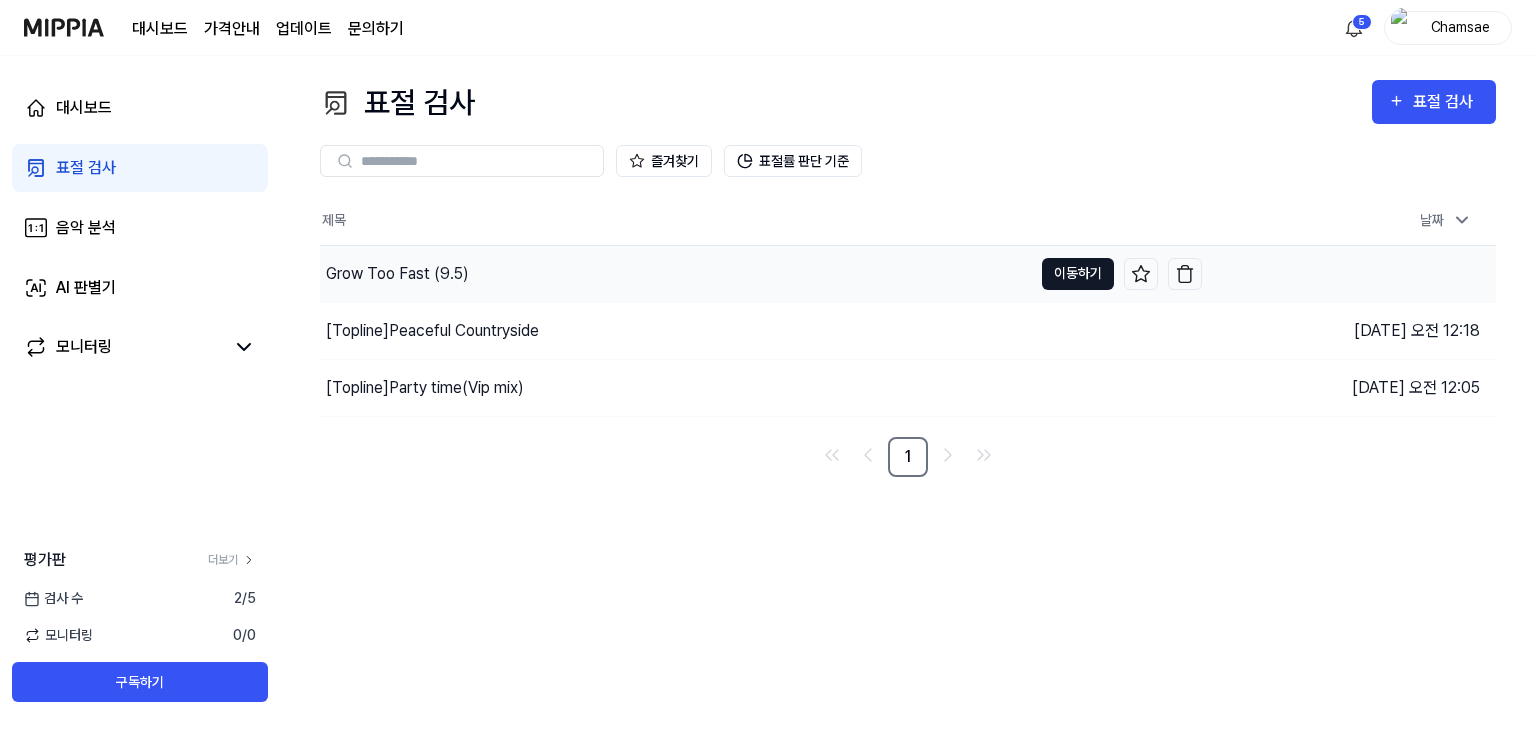 click on "이동하기" at bounding box center (1078, 274) 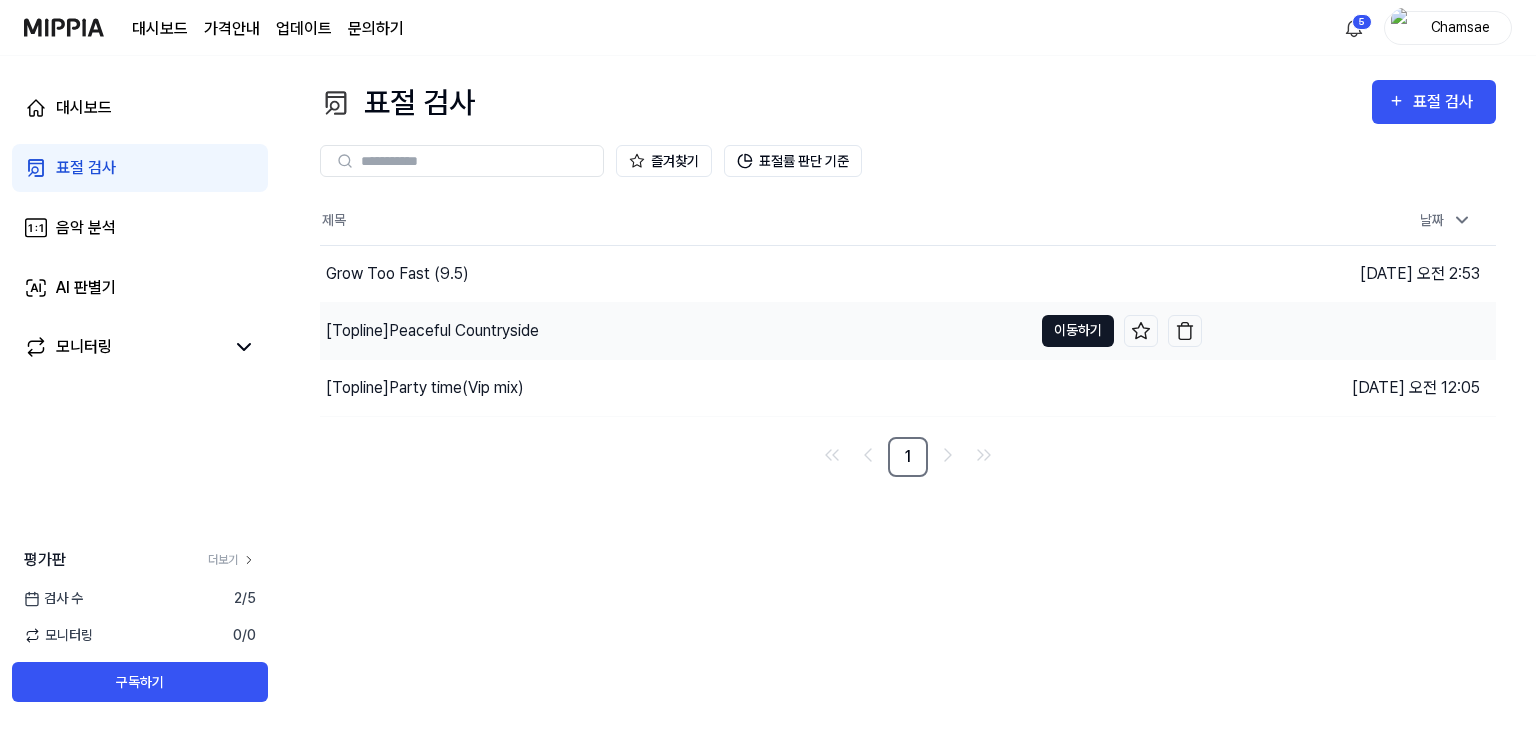 click on "이동하기" at bounding box center (1078, 331) 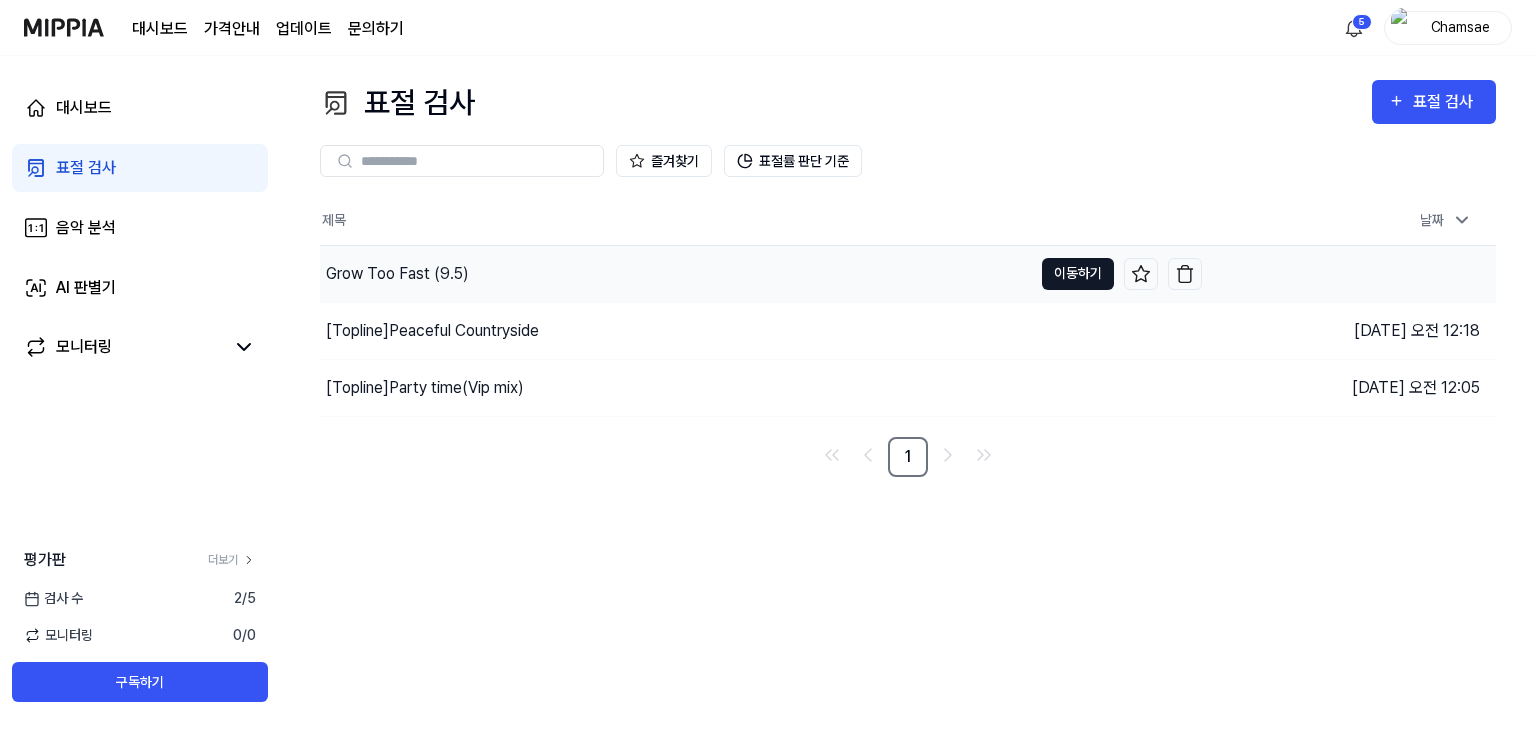 click on "이동하기" at bounding box center [1078, 274] 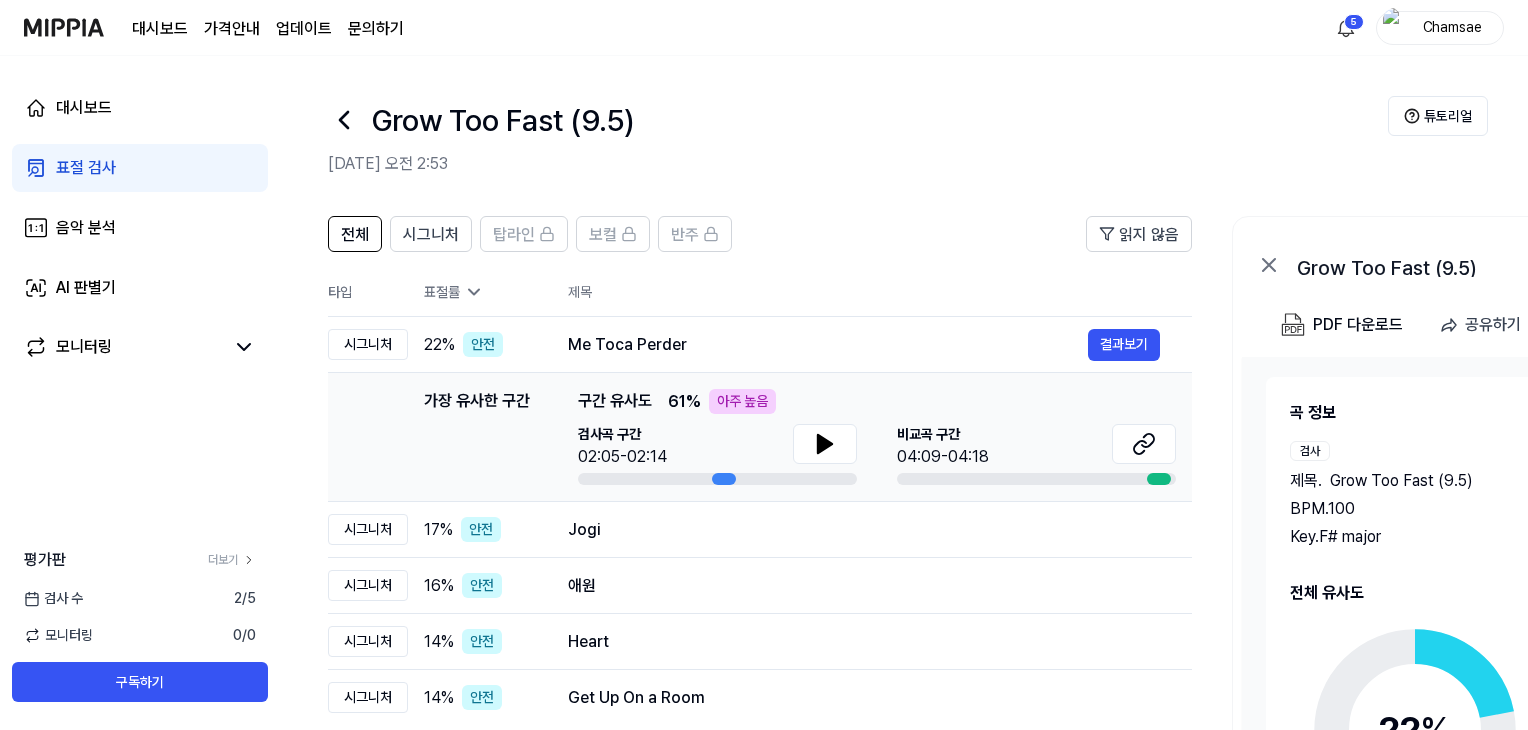 scroll, scrollTop: 0, scrollLeft: 364, axis: horizontal 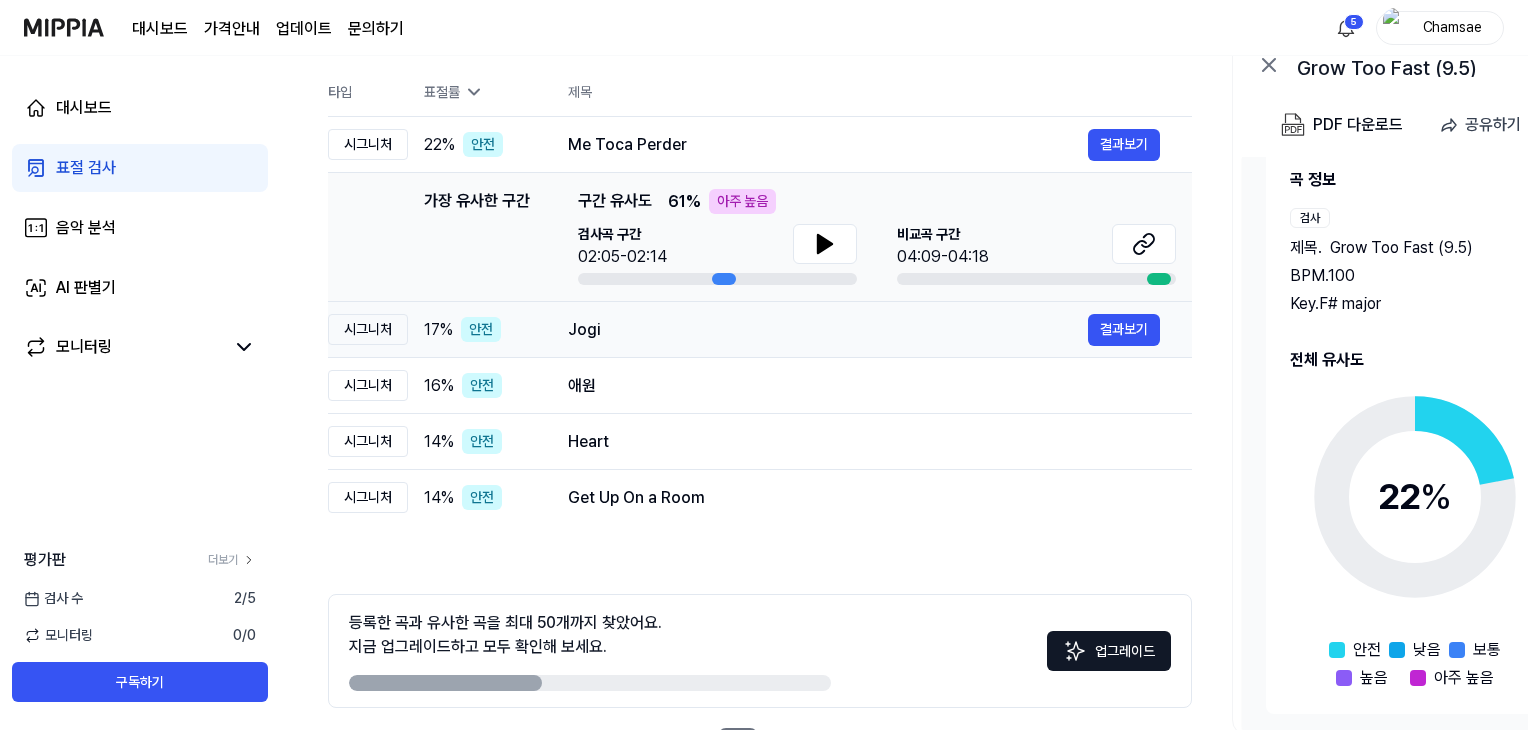 click on "Jogi" at bounding box center (828, 330) 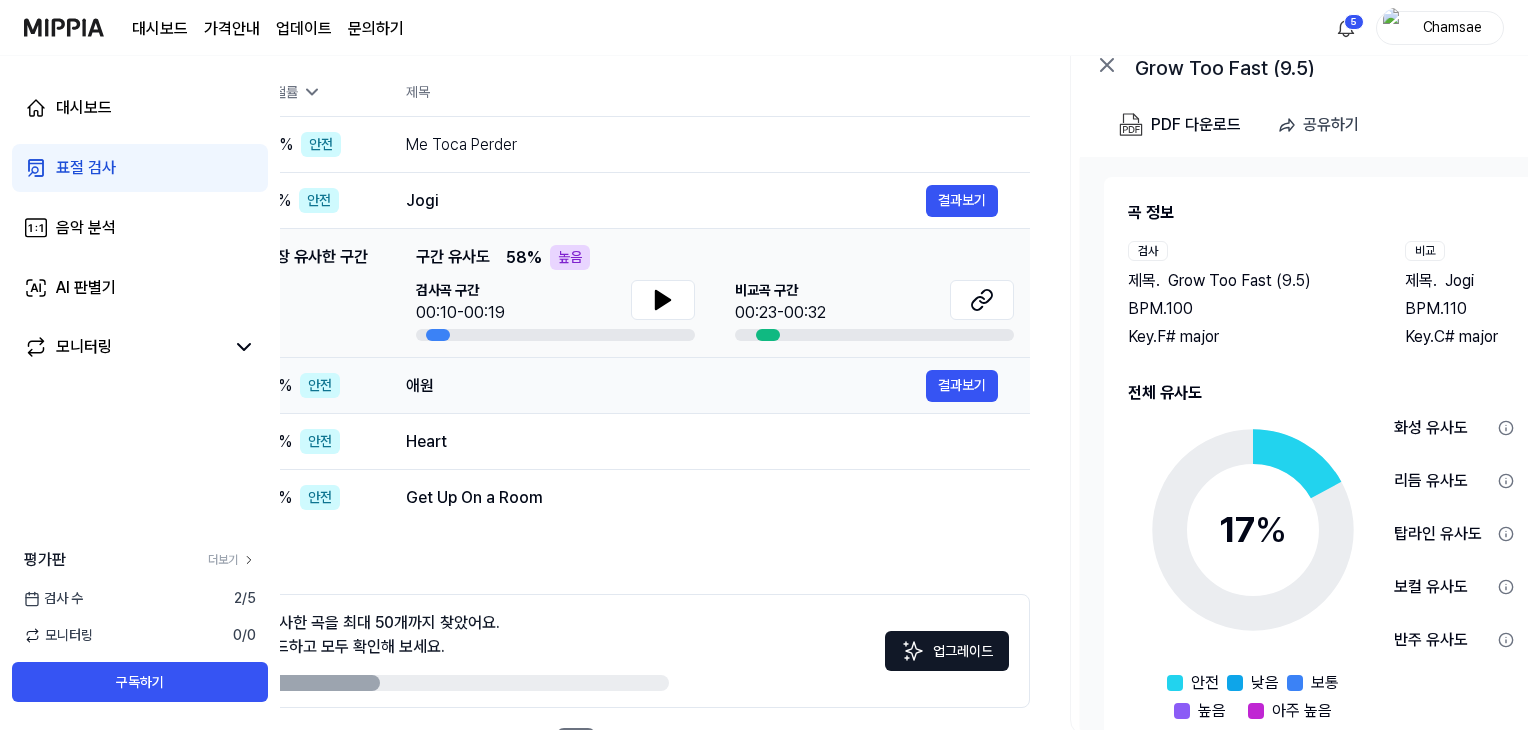 scroll, scrollTop: 0, scrollLeft: 0, axis: both 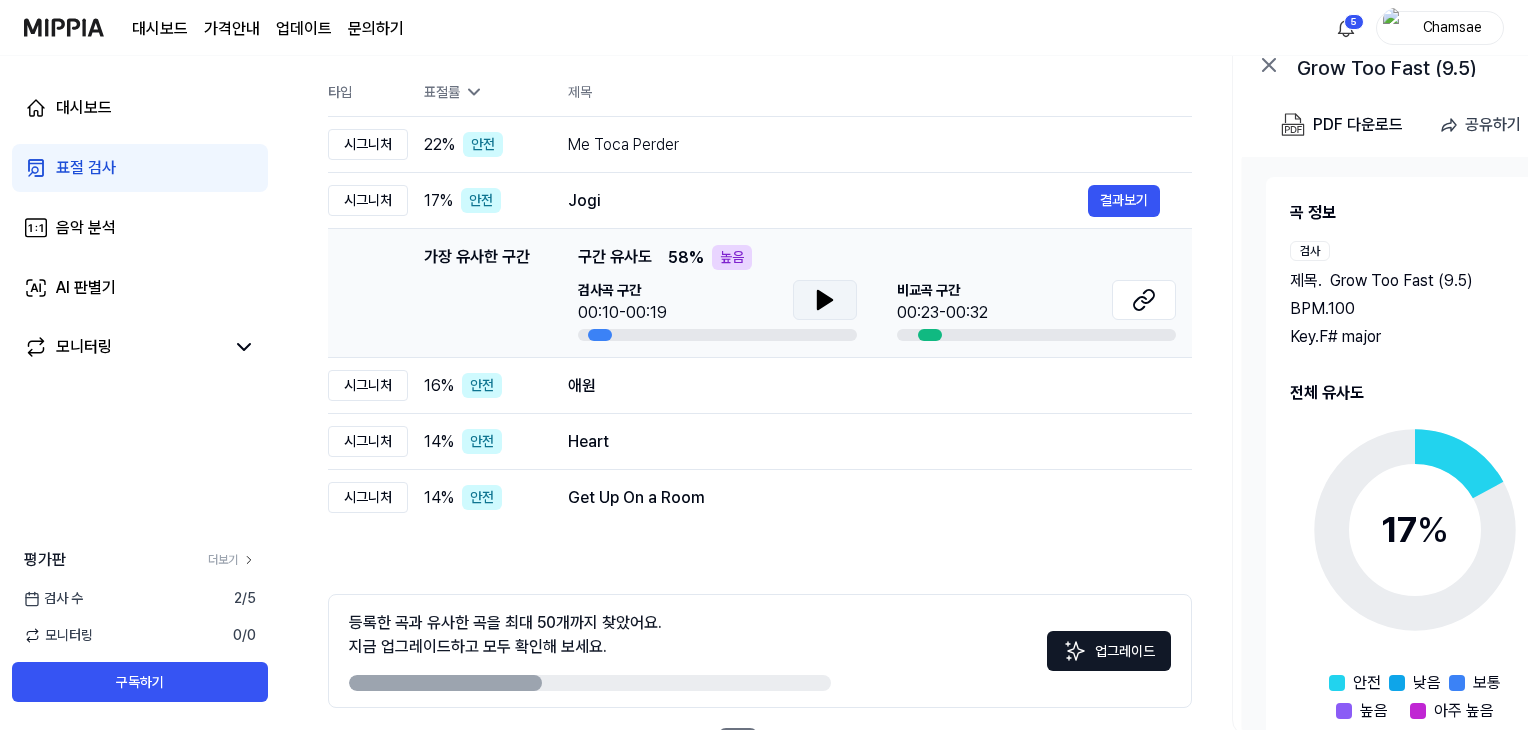 click 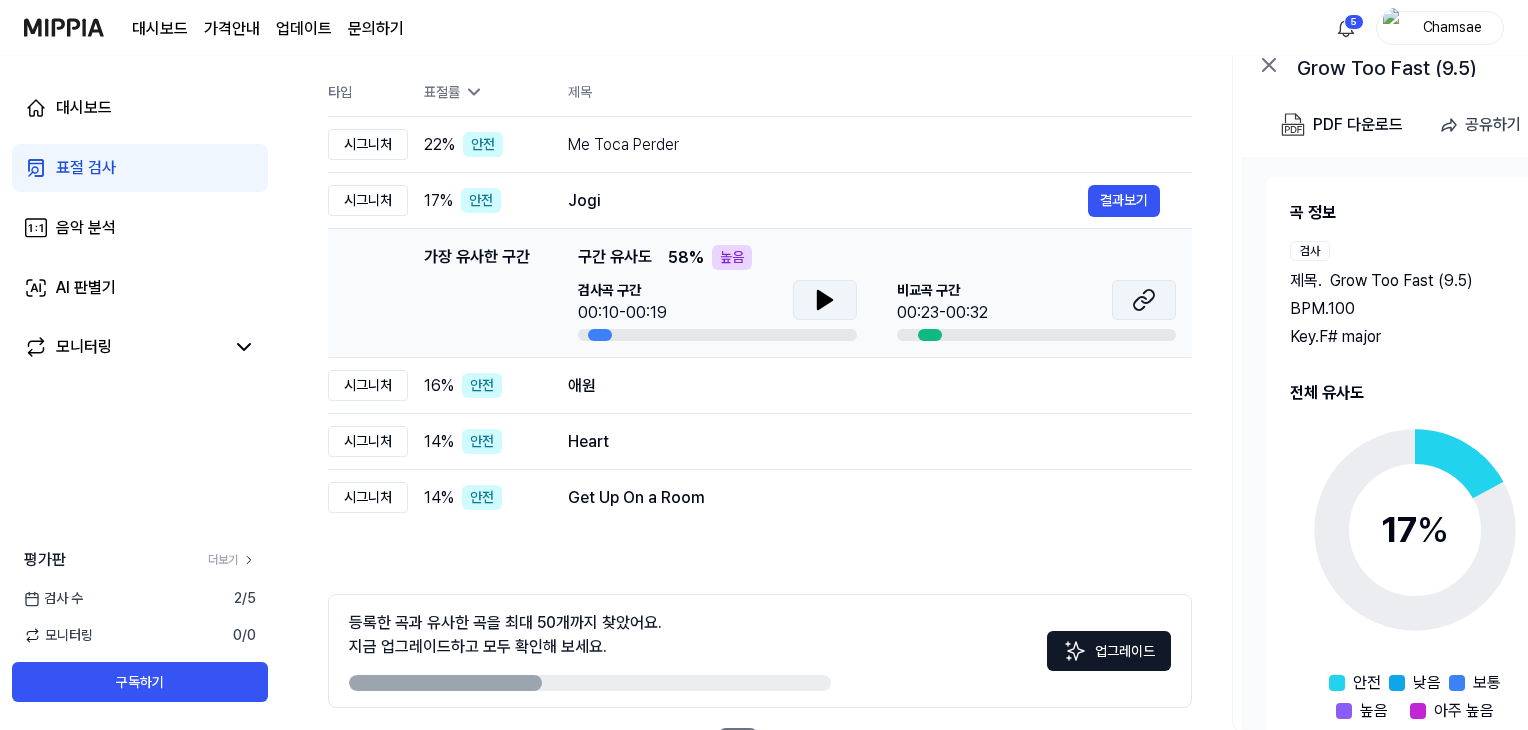 click at bounding box center (1144, 300) 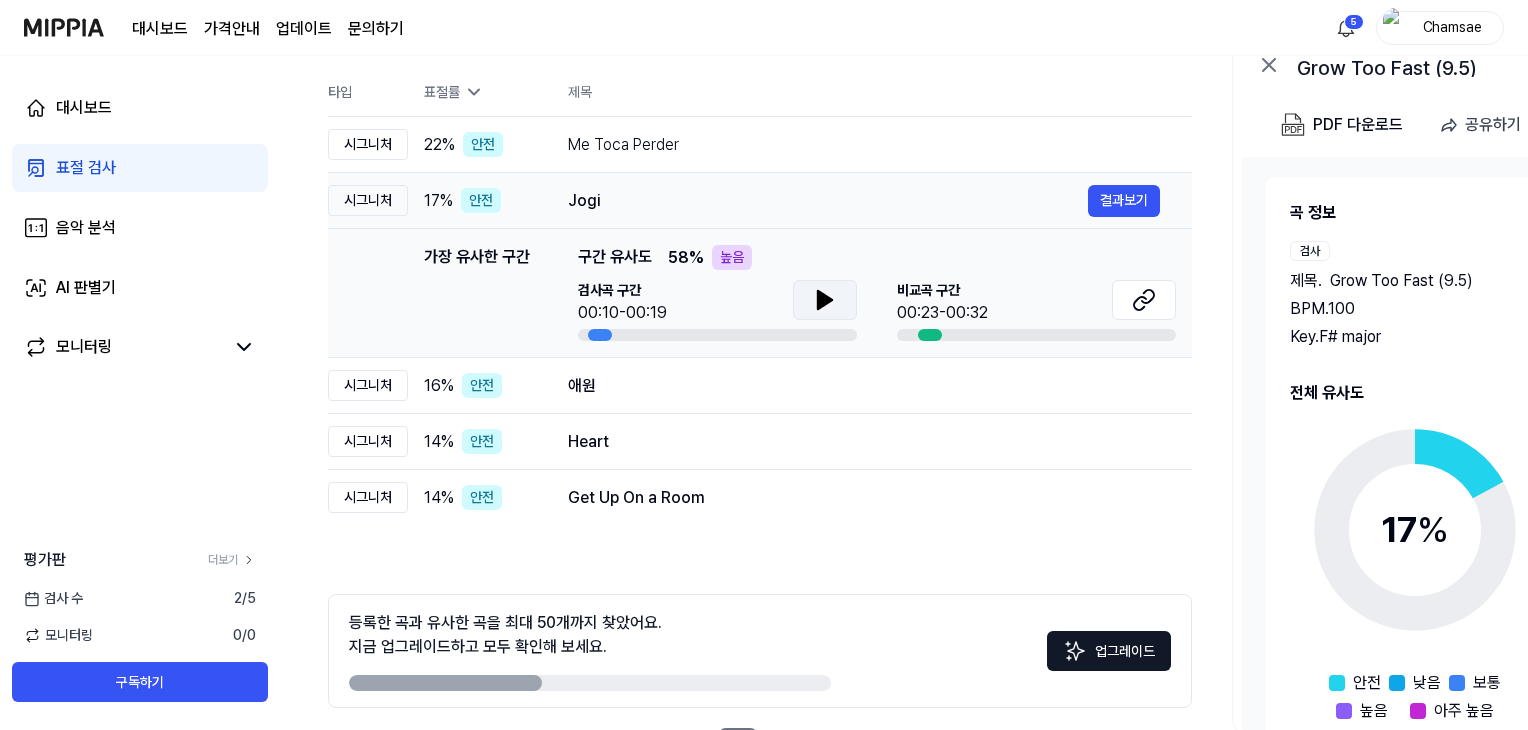 click on "Jogi" at bounding box center [828, 201] 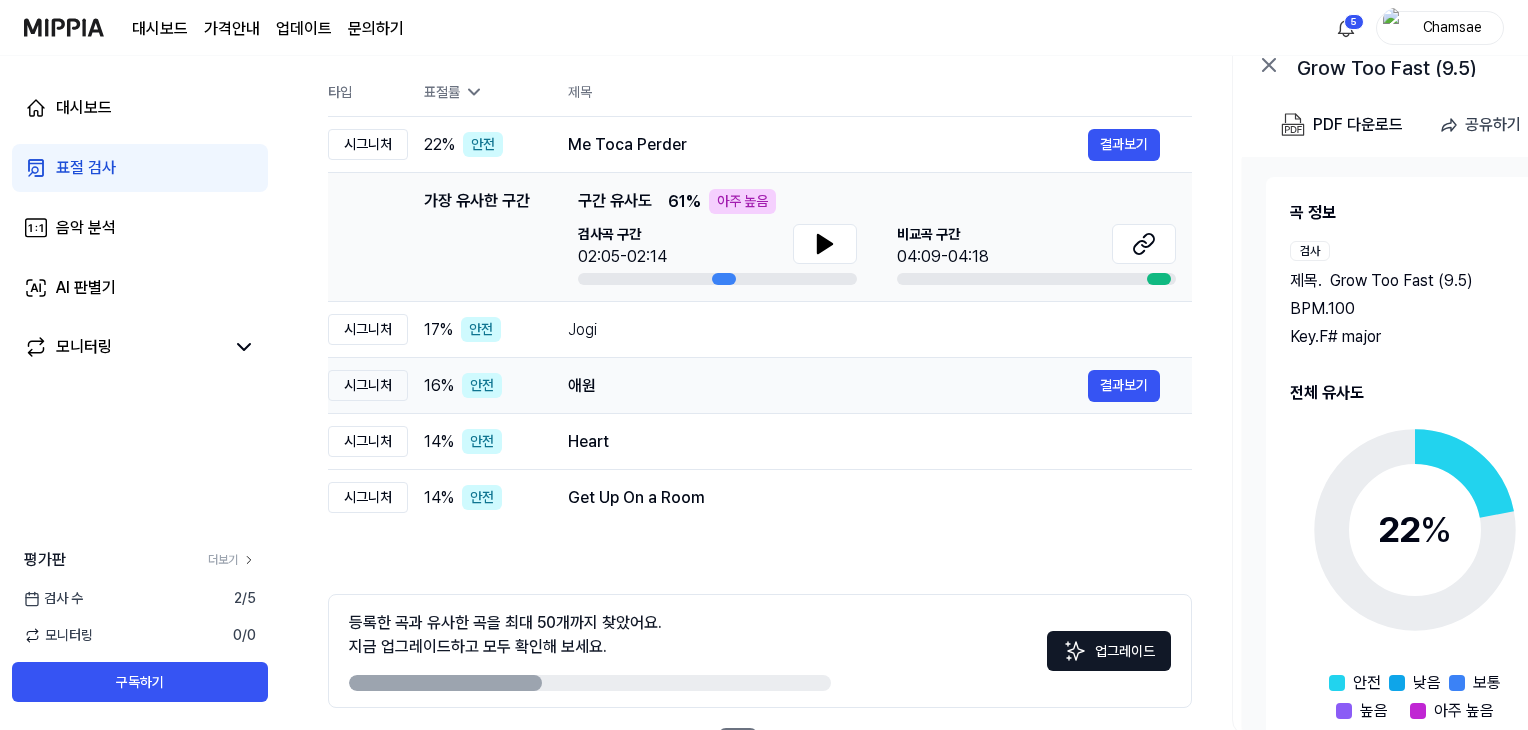 click on "애원" at bounding box center [828, 386] 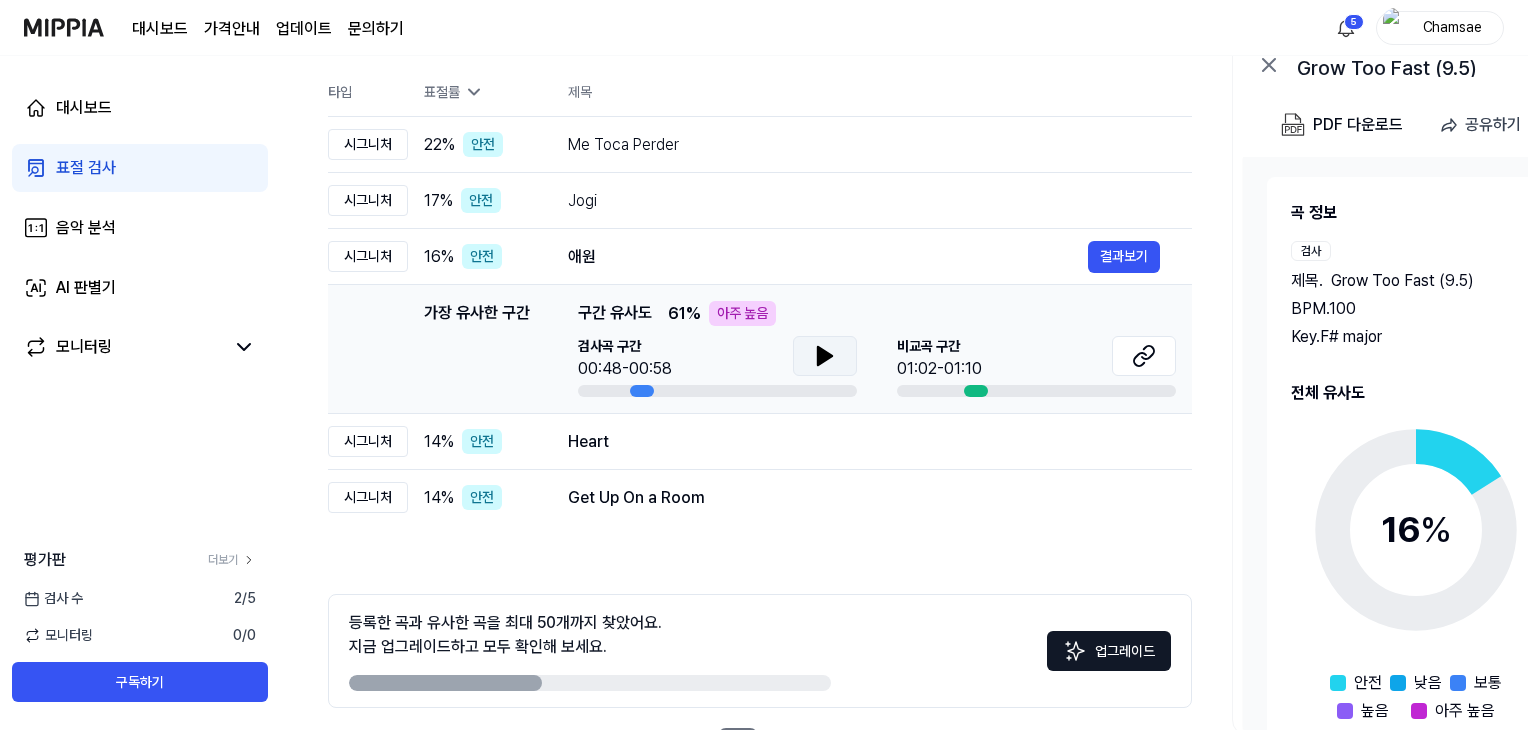 click at bounding box center (825, 356) 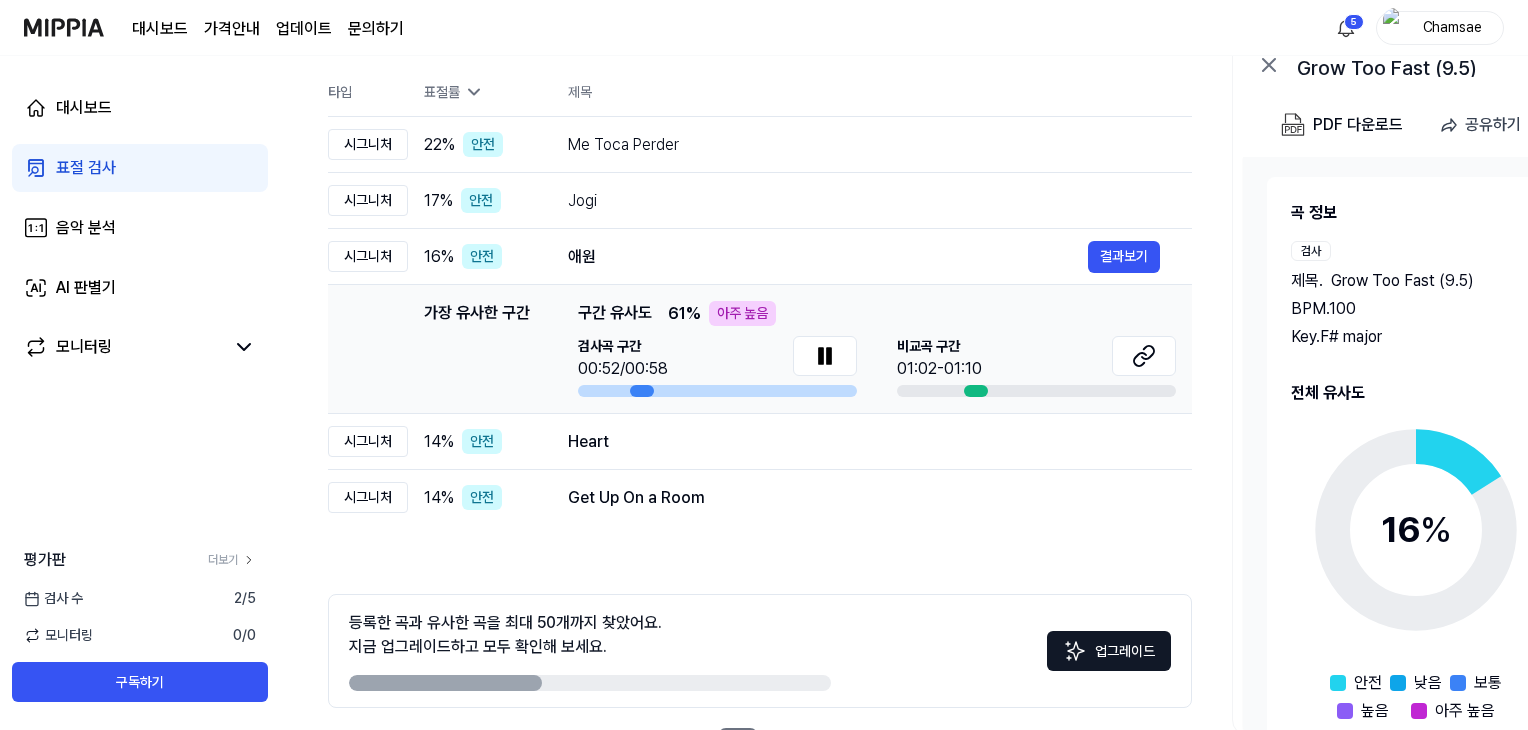 scroll, scrollTop: 0, scrollLeft: 364, axis: horizontal 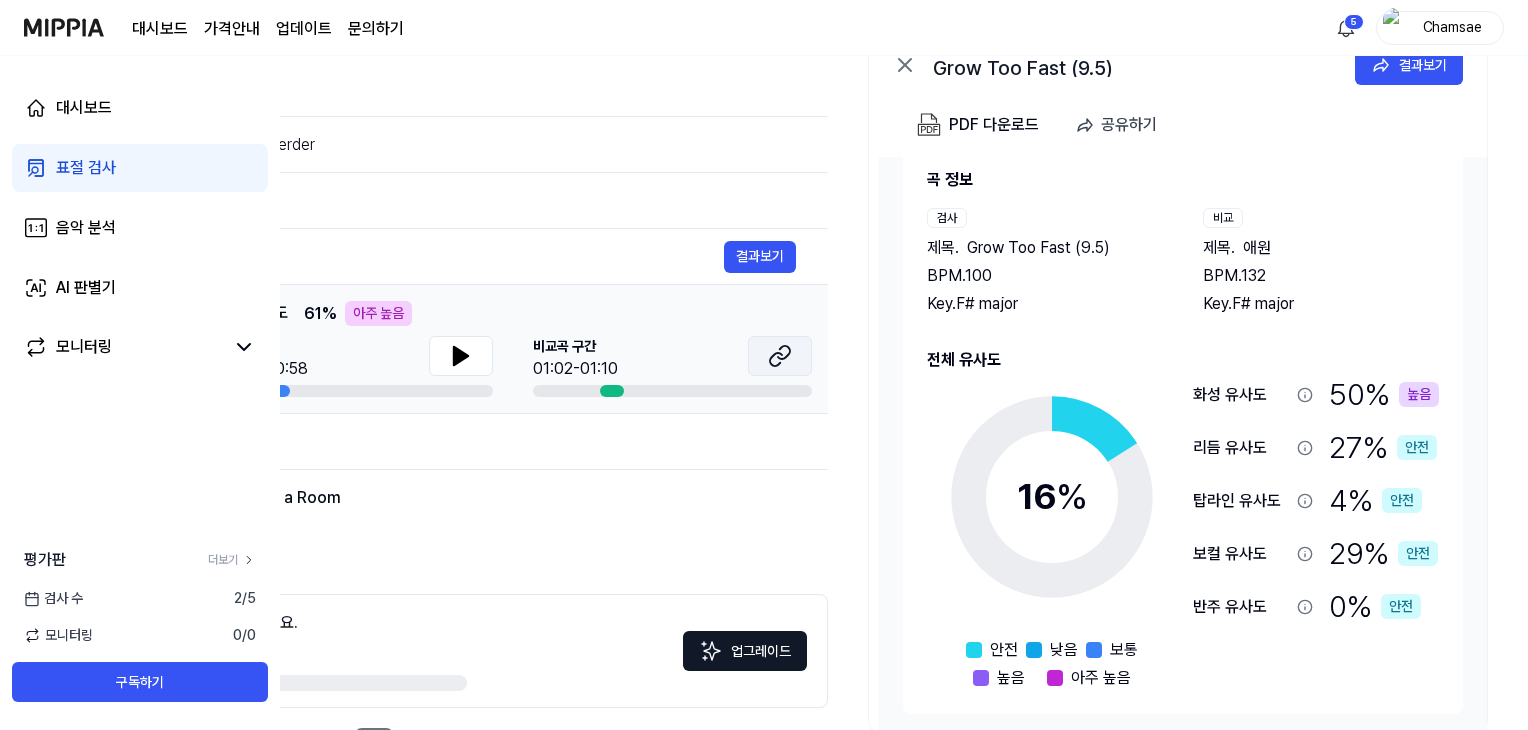 click 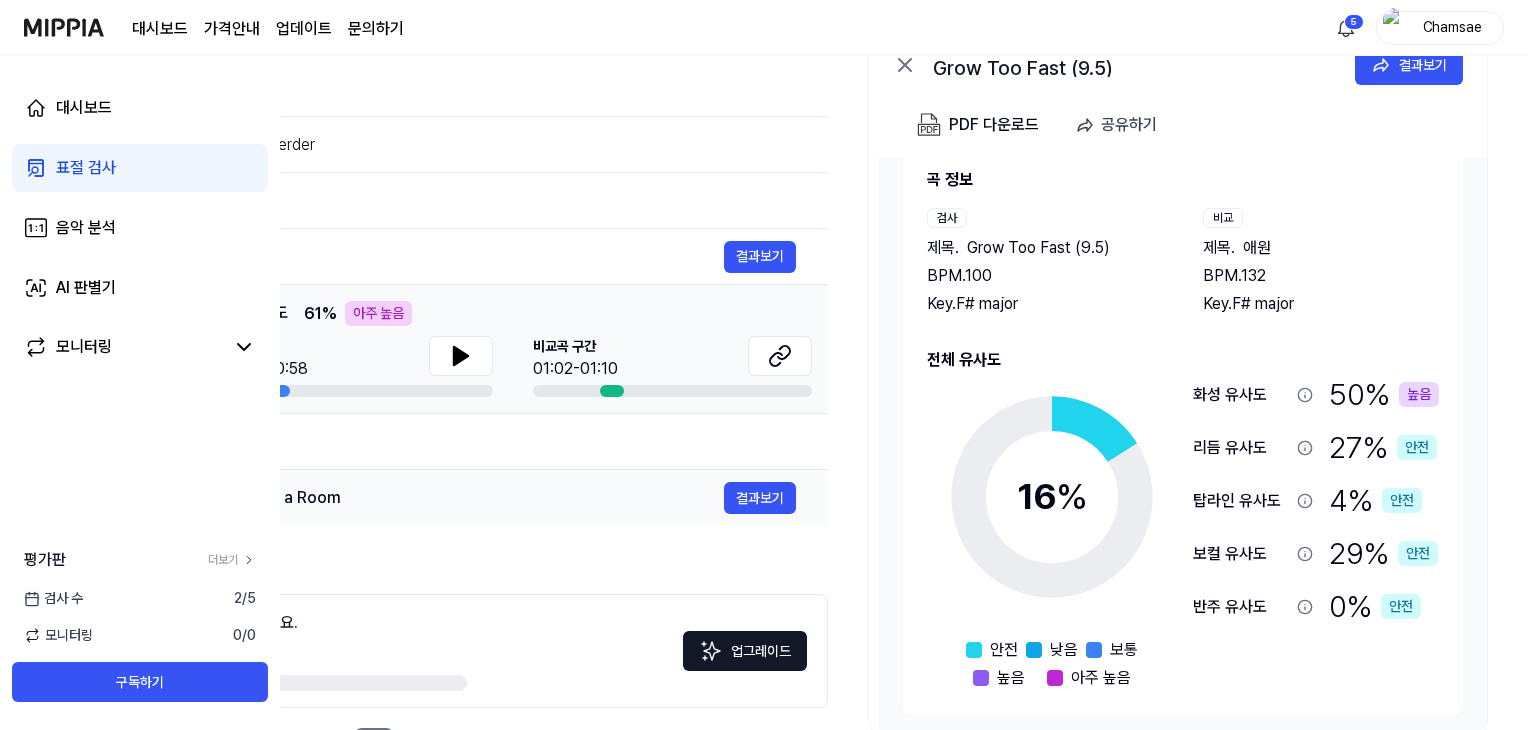 scroll, scrollTop: 28, scrollLeft: 0, axis: vertical 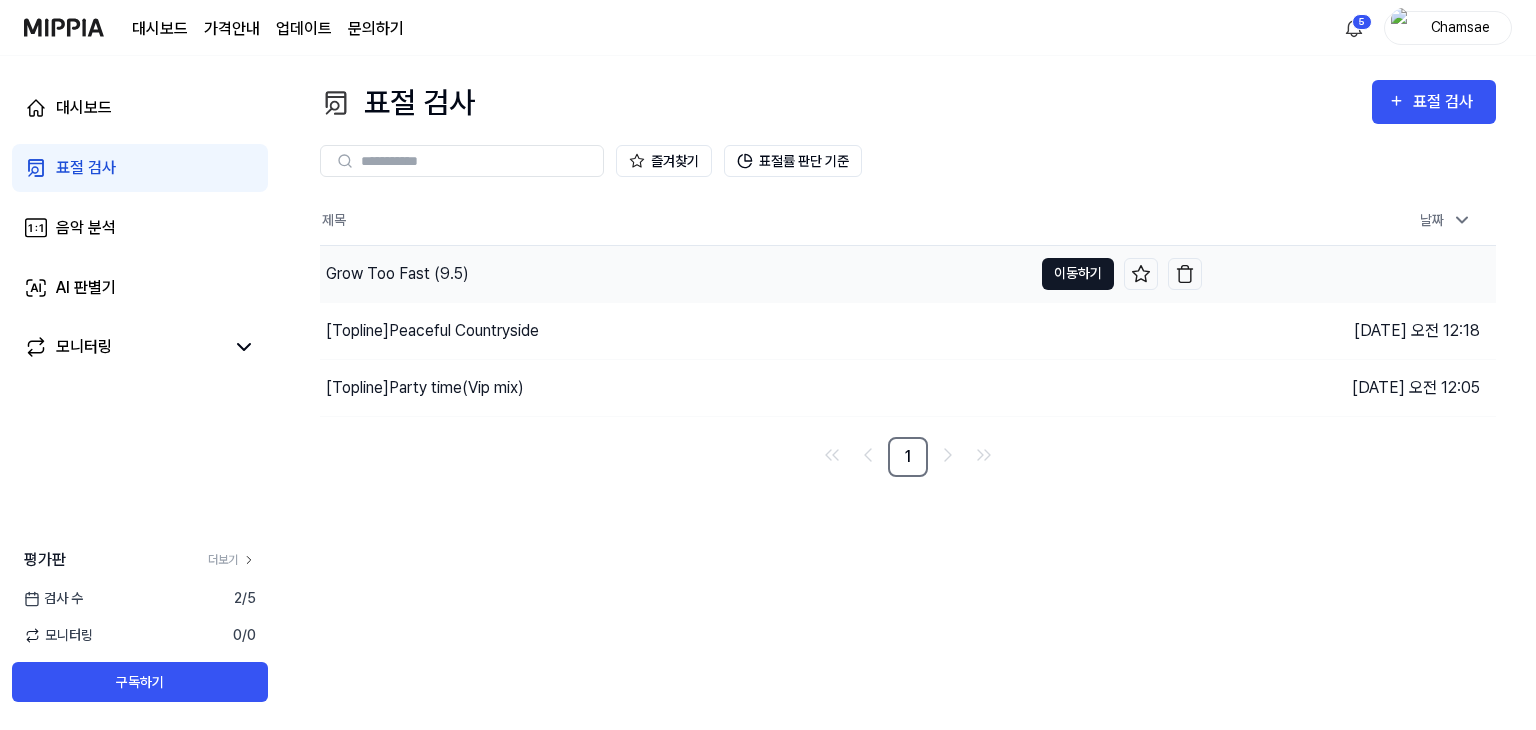 click on "이동하기" at bounding box center (1078, 274) 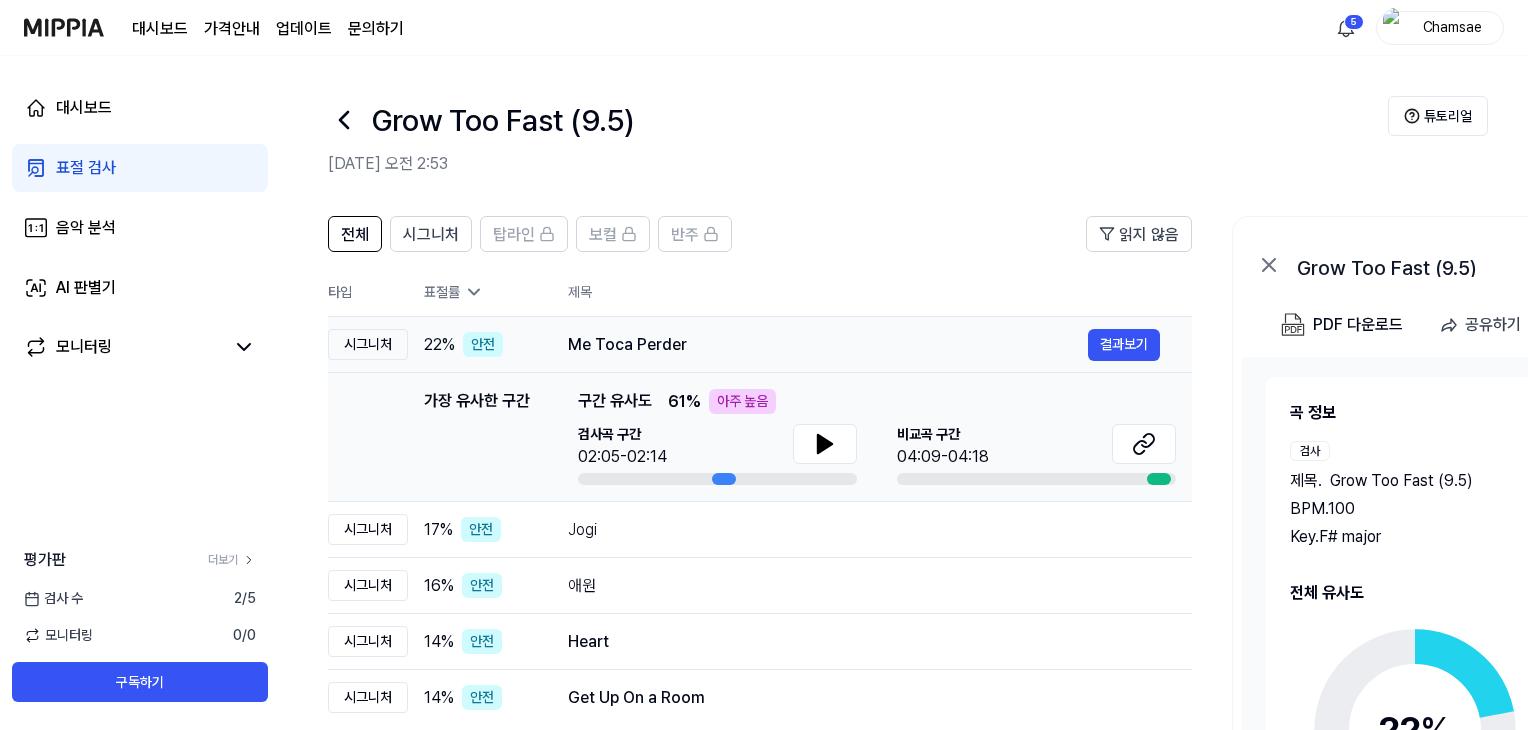 click on "Me Toca Perder 결과보기" at bounding box center [864, 345] 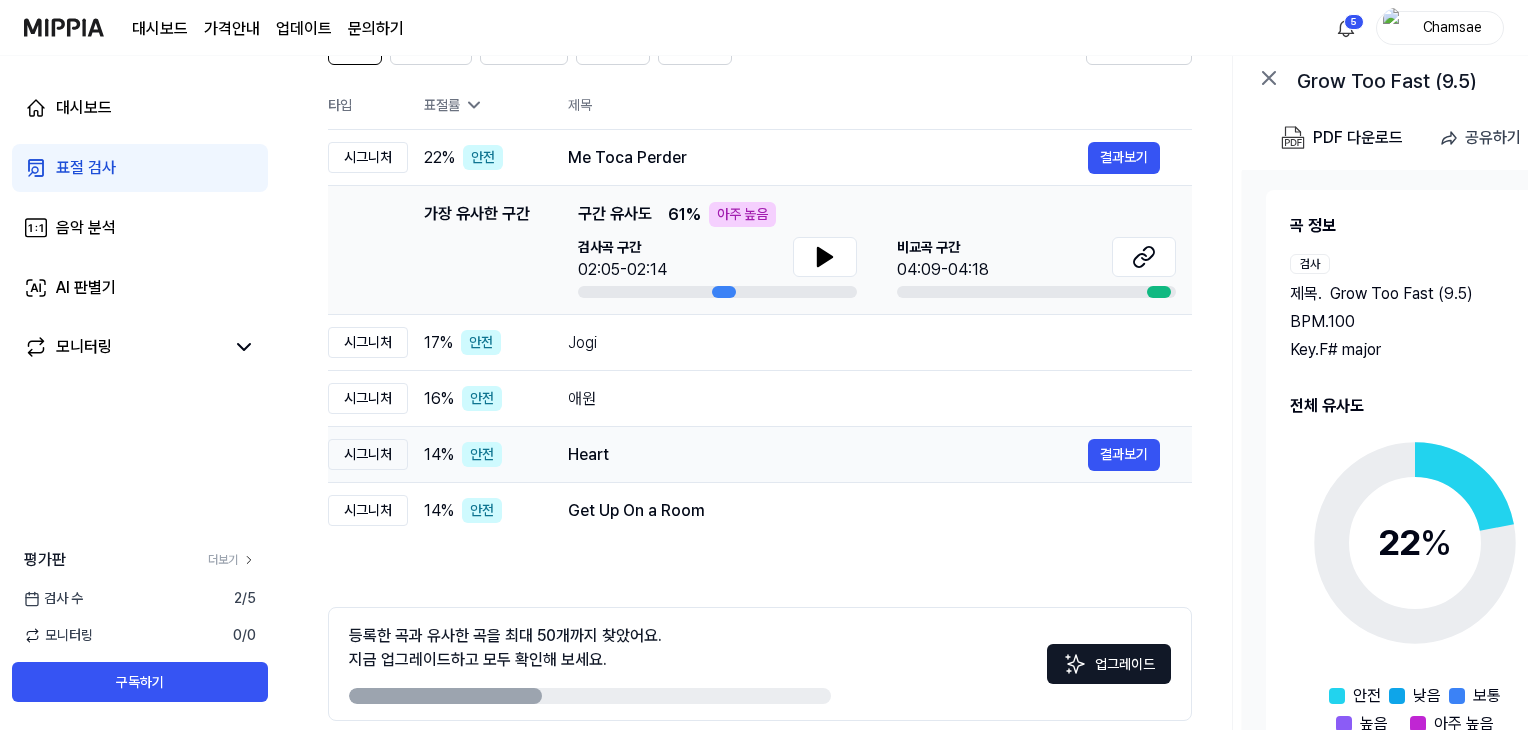 scroll, scrollTop: 278, scrollLeft: 0, axis: vertical 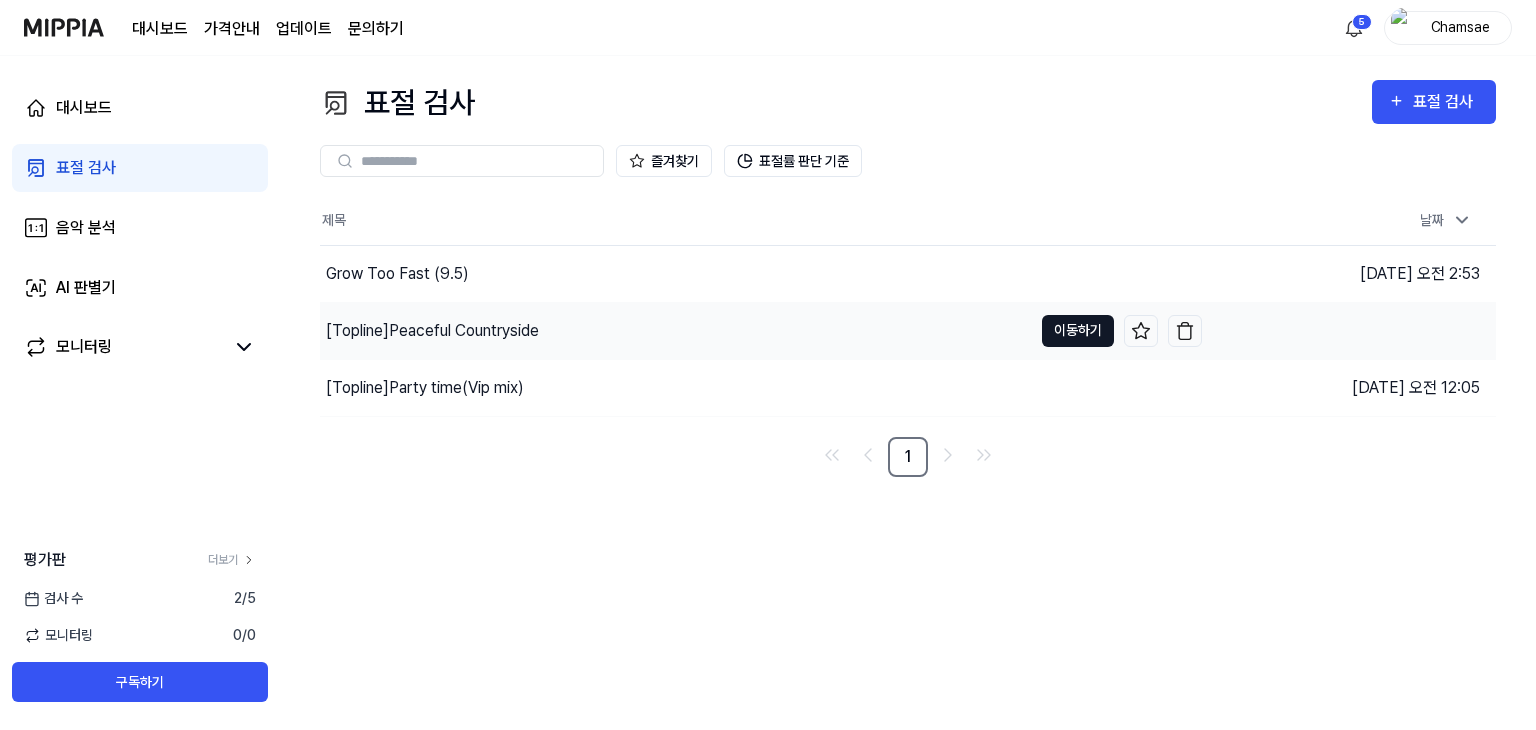 click on "이동하기" at bounding box center [1078, 331] 